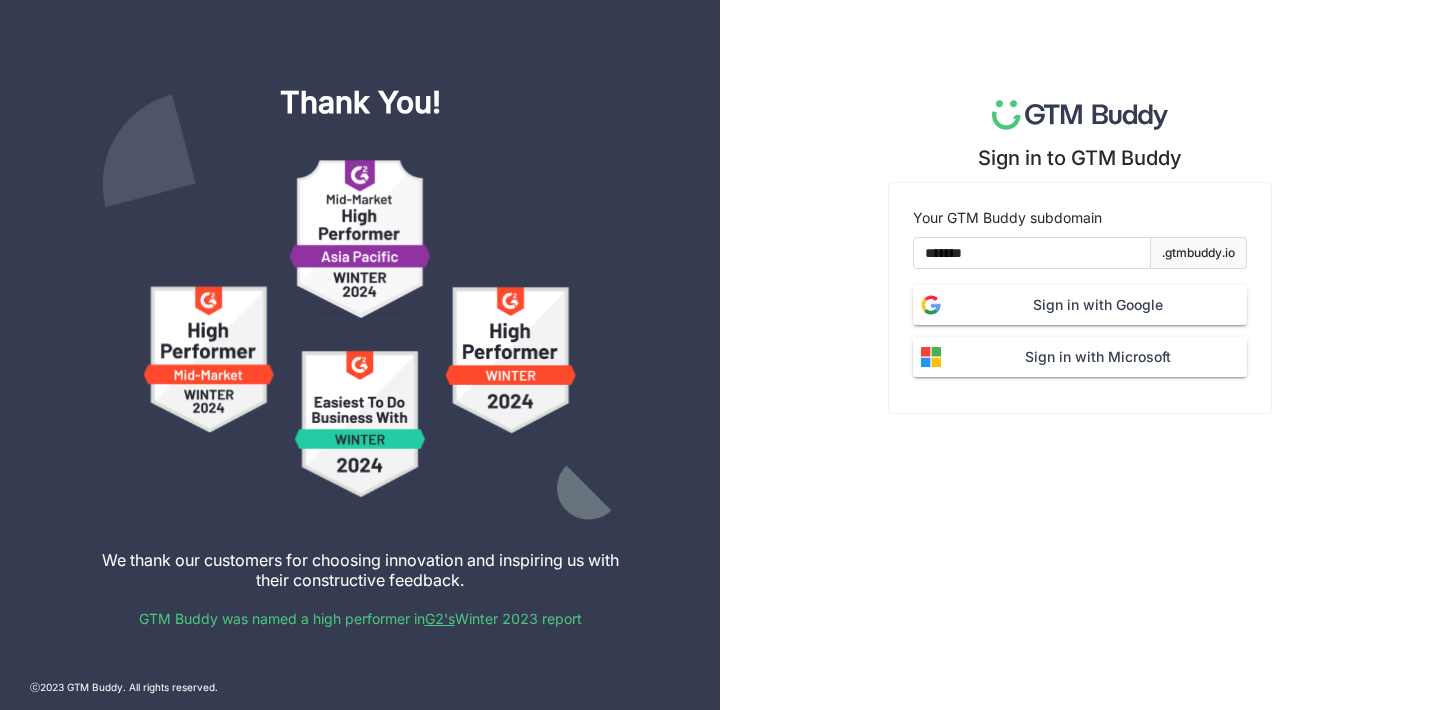 scroll, scrollTop: 0, scrollLeft: 0, axis: both 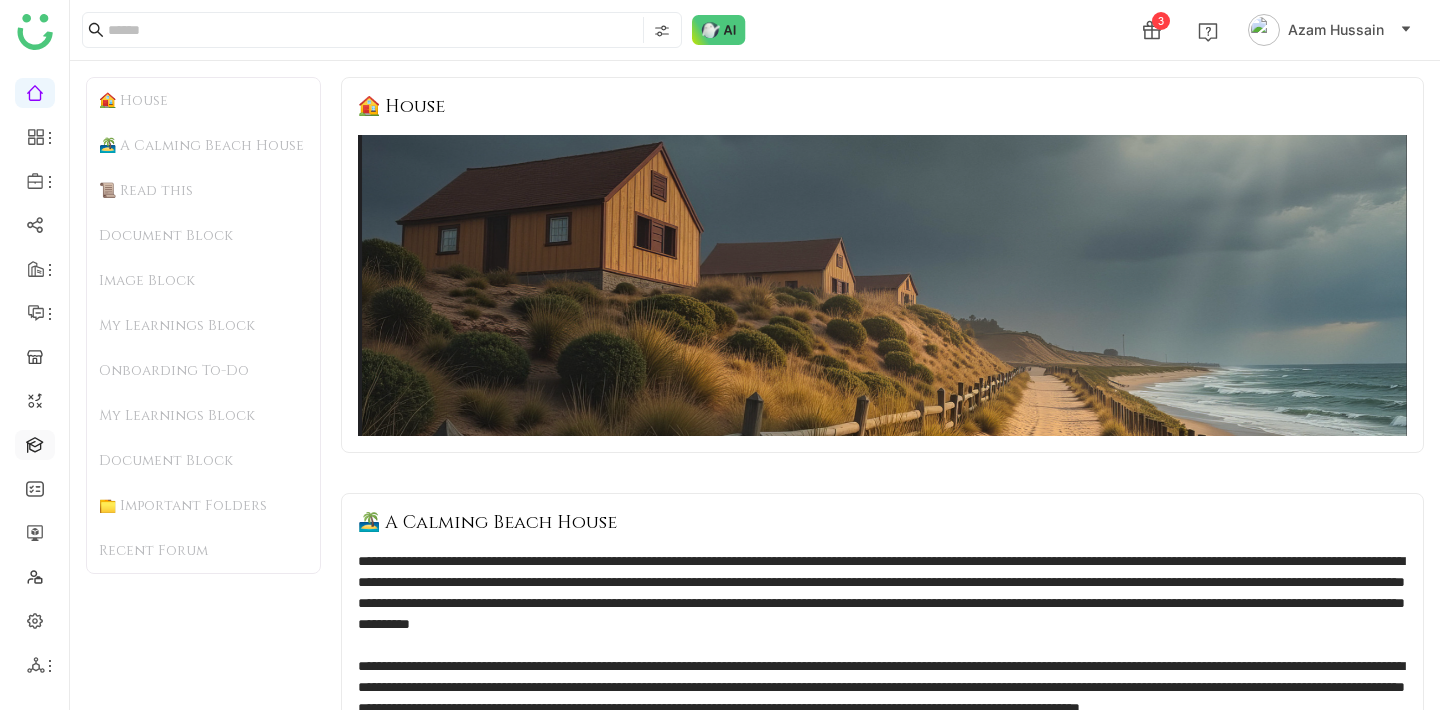 click at bounding box center [35, 443] 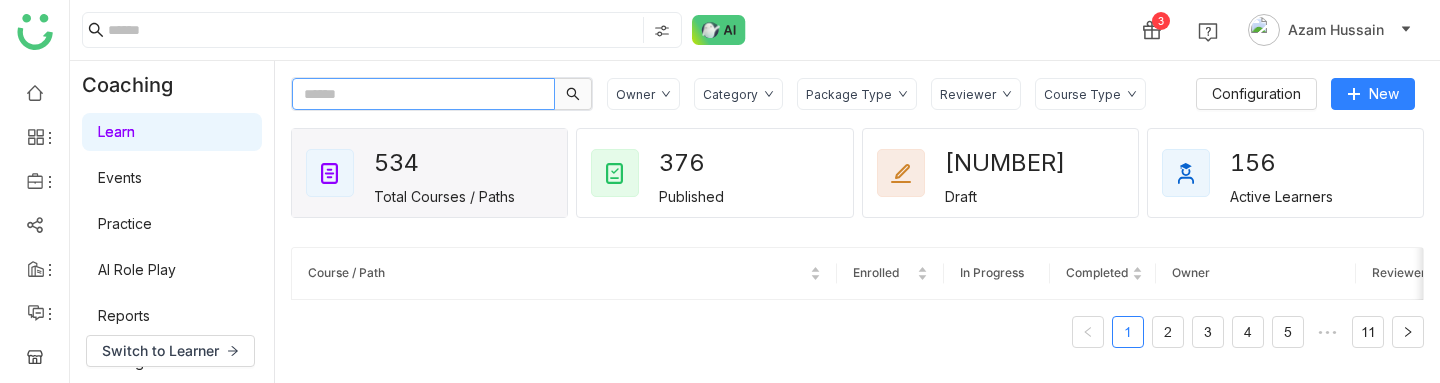 click 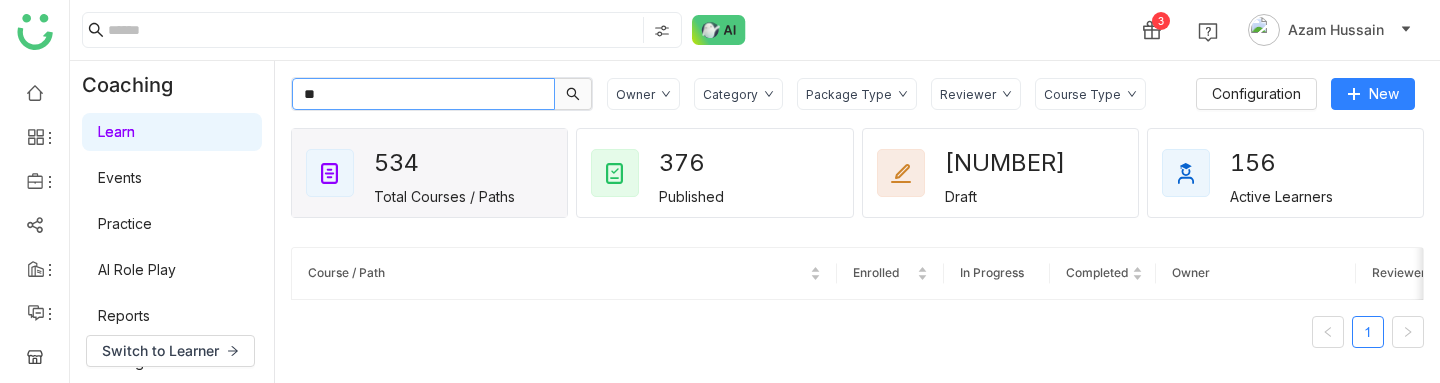 type on "**" 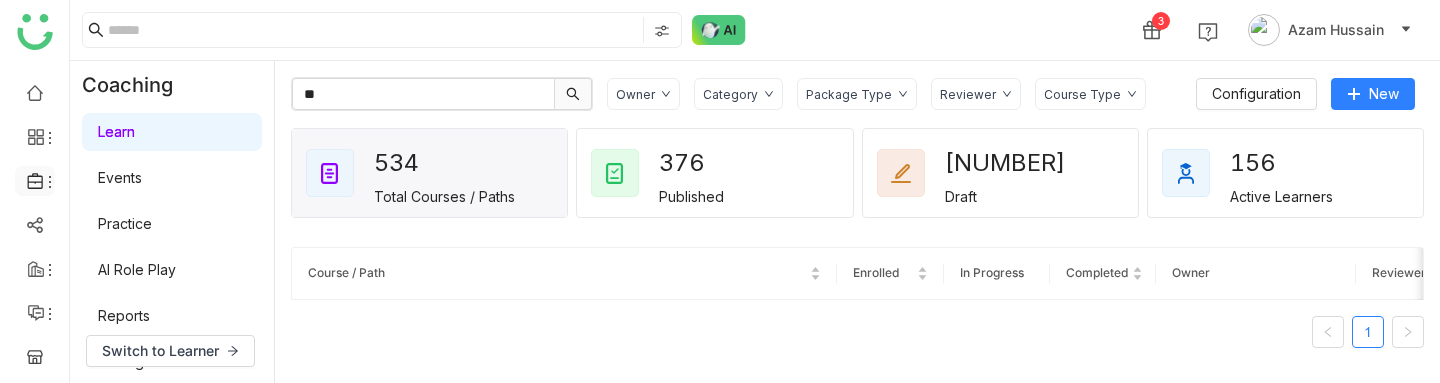 click 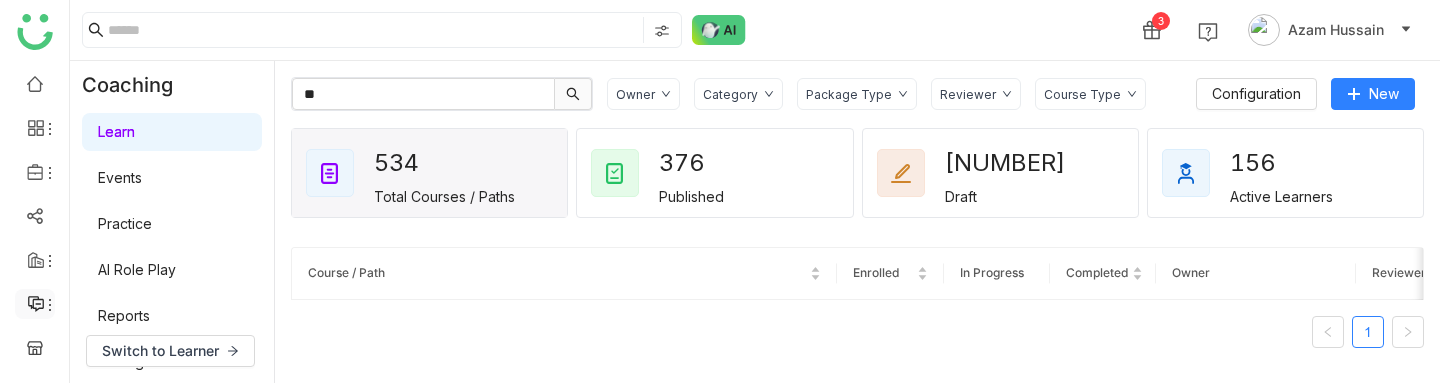 scroll, scrollTop: 0, scrollLeft: 0, axis: both 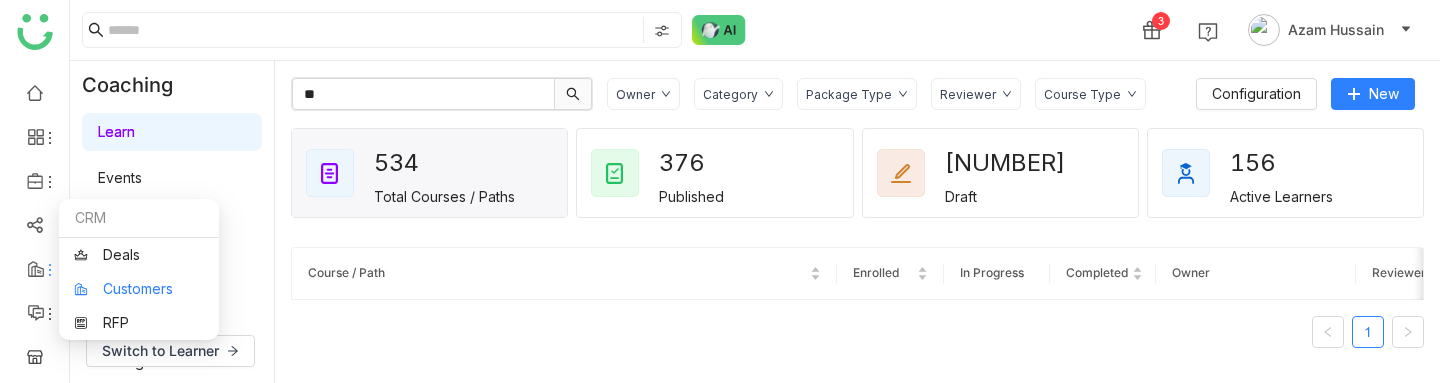 click on "Customers" at bounding box center (139, 289) 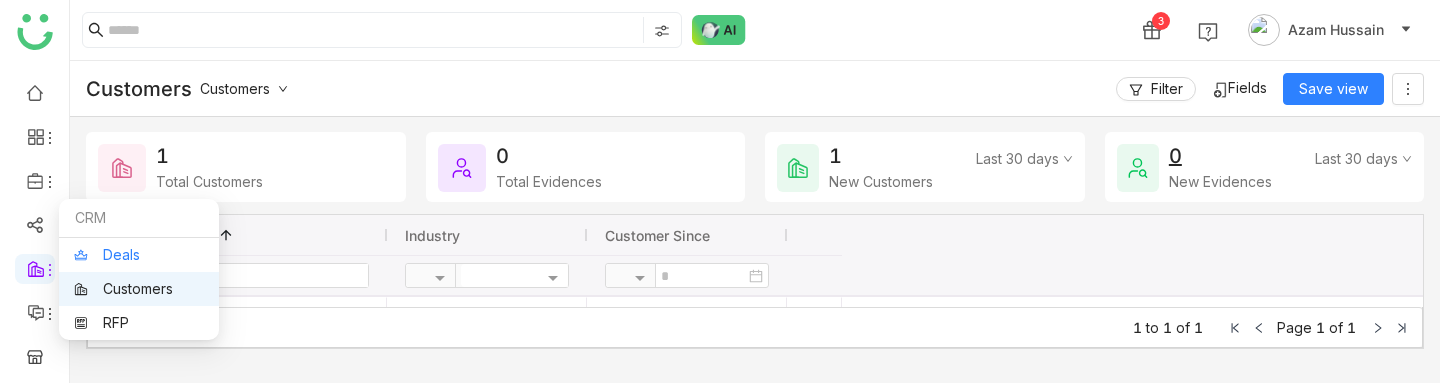 click on "Deals" at bounding box center (139, 255) 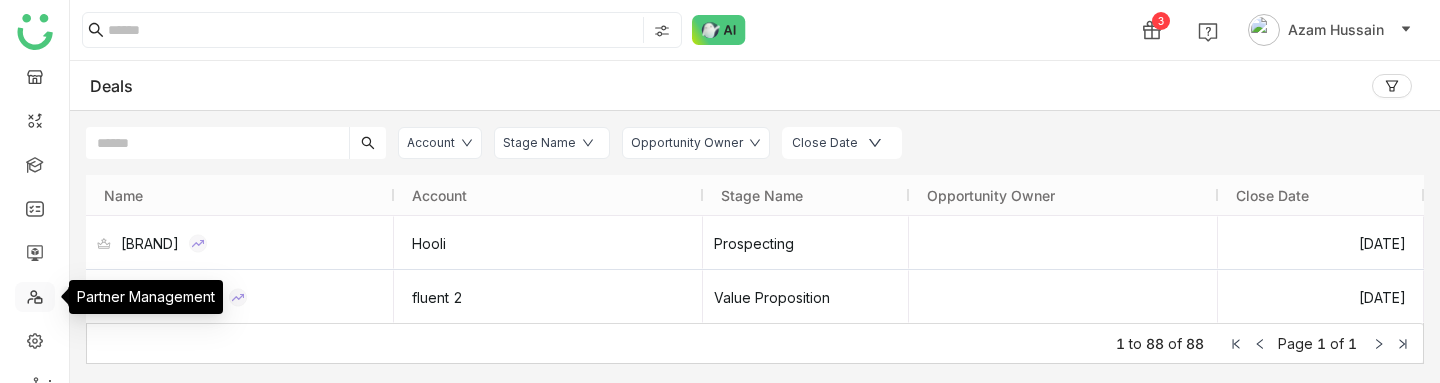 scroll, scrollTop: 0, scrollLeft: 0, axis: both 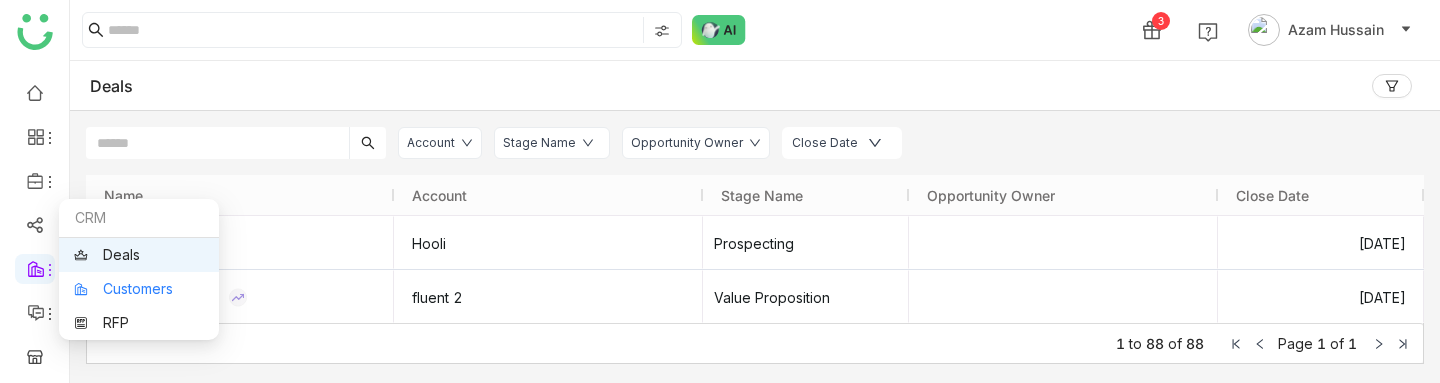 click on "Customers" at bounding box center [139, 289] 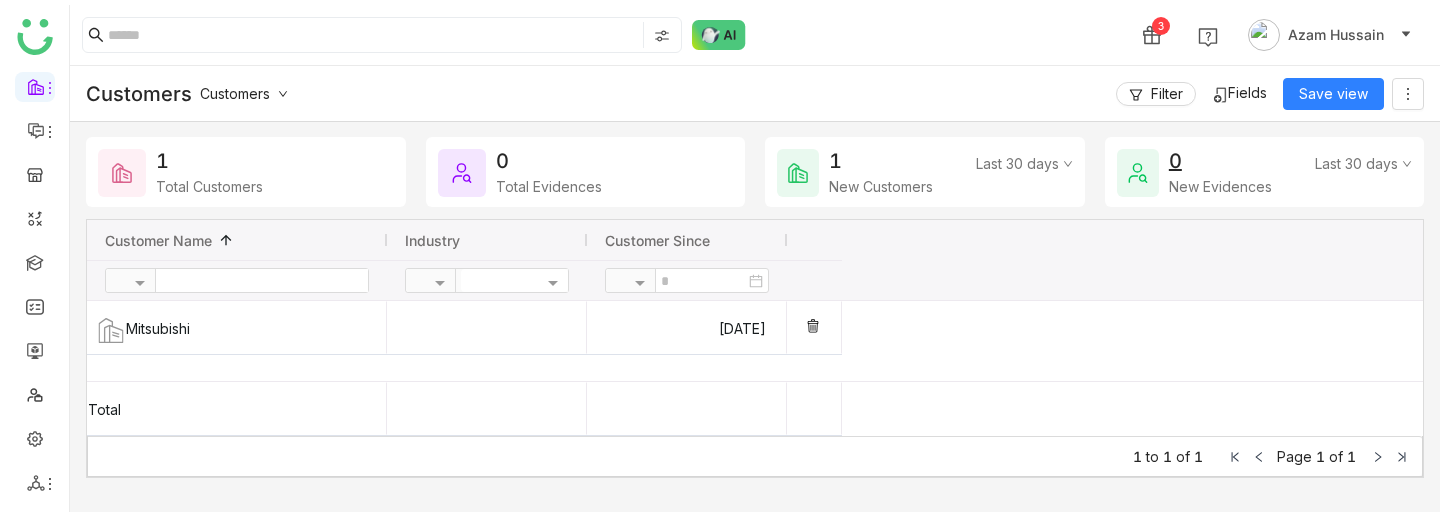 scroll, scrollTop: 177, scrollLeft: 0, axis: vertical 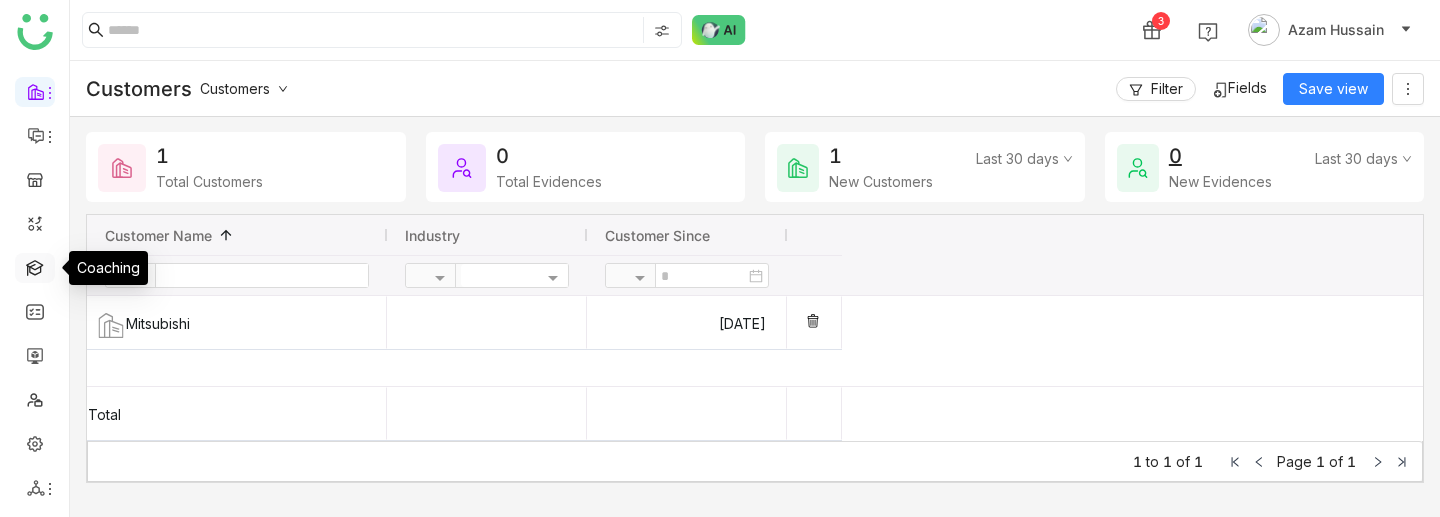 click at bounding box center [35, 266] 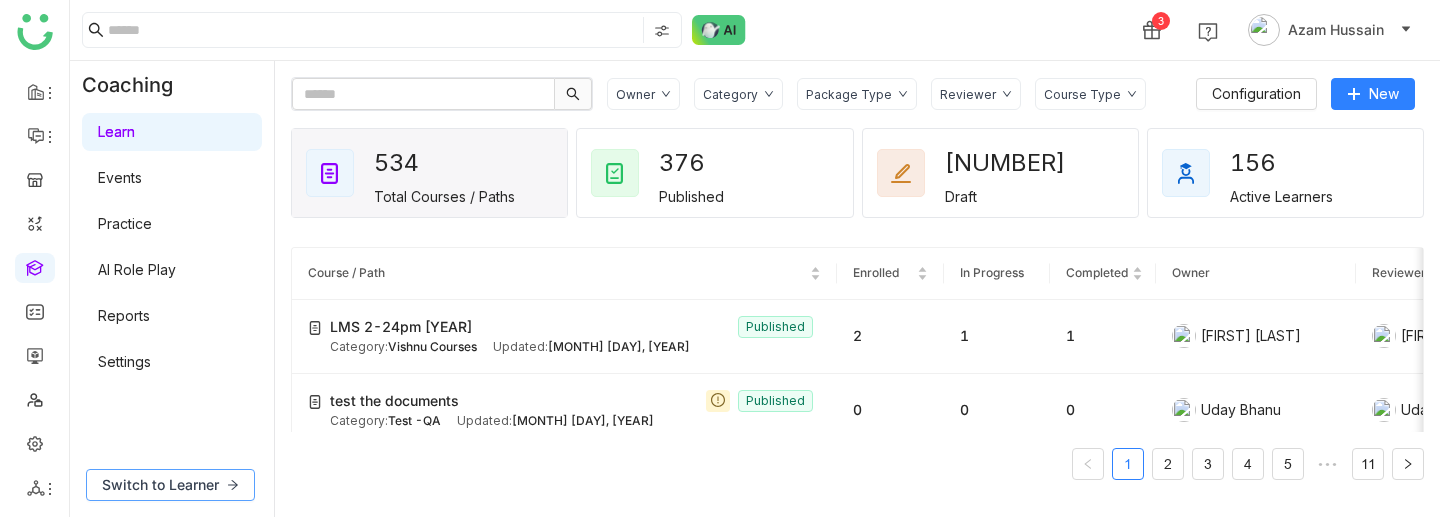 click on "Switch to Learner" 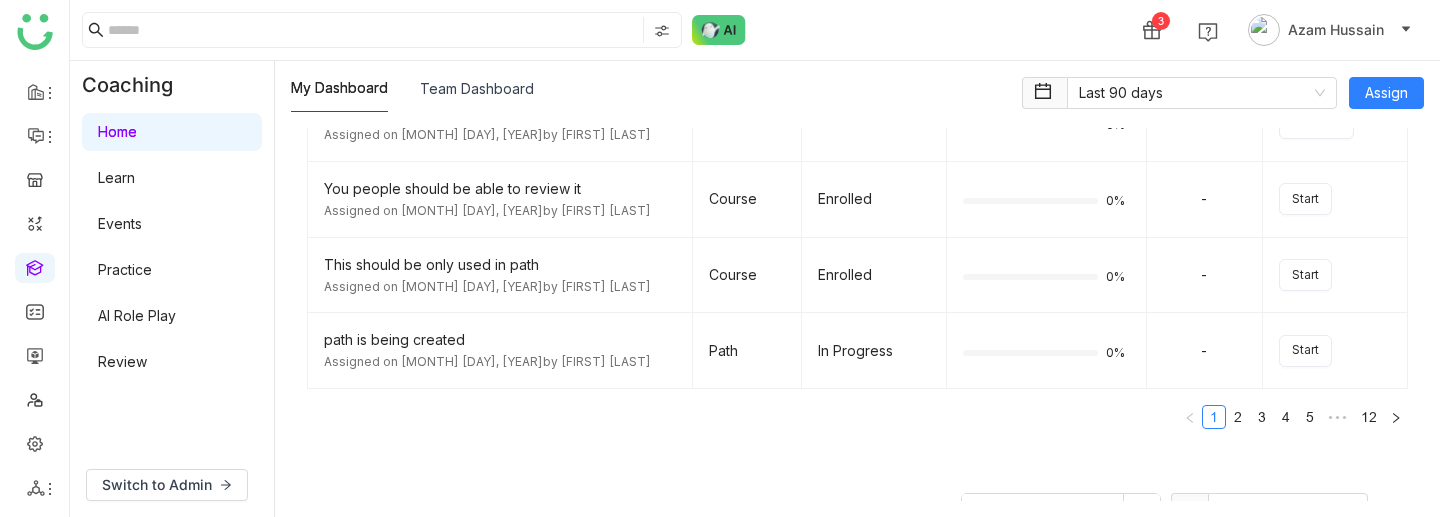 scroll, scrollTop: 459, scrollLeft: 0, axis: vertical 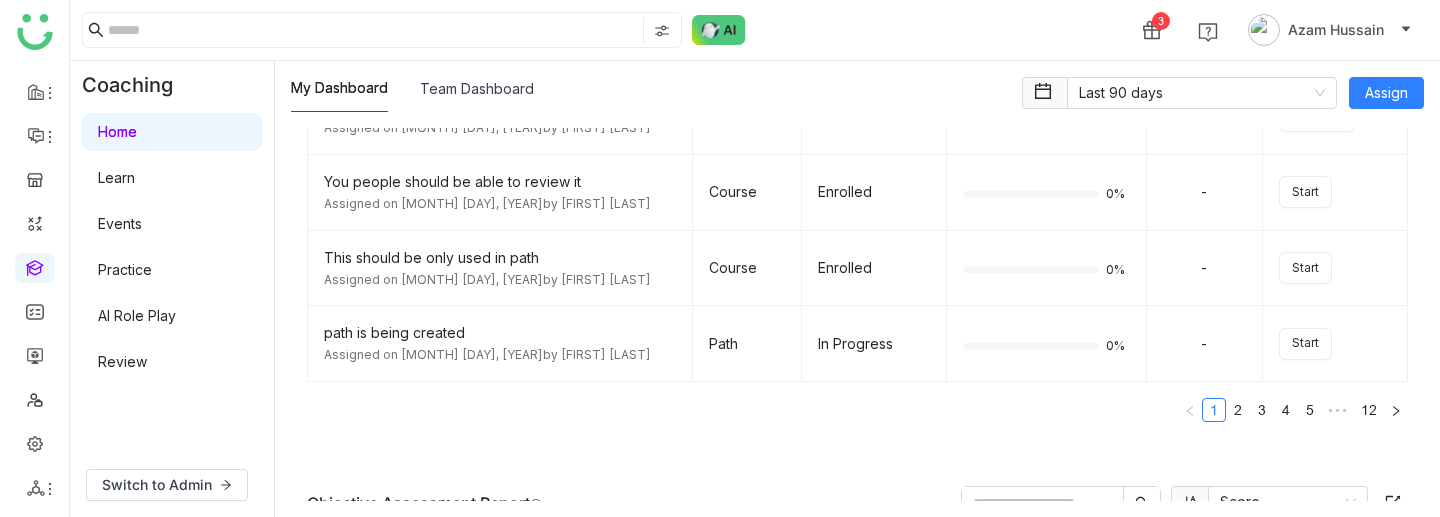 click on "Learn" at bounding box center [116, 177] 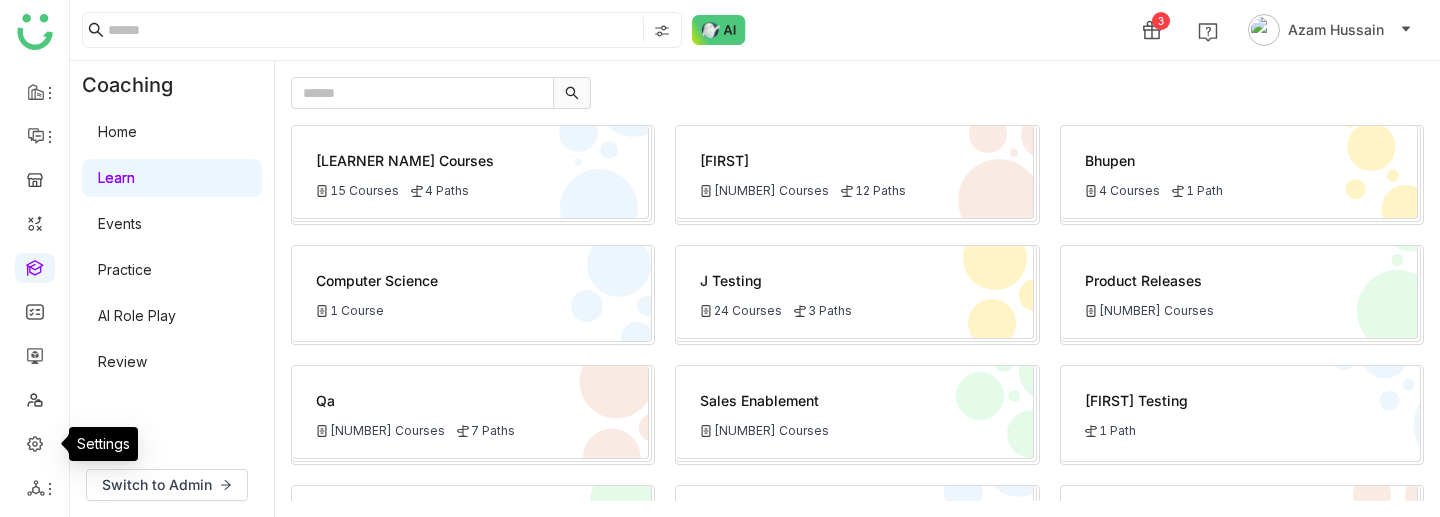 scroll, scrollTop: 0, scrollLeft: 0, axis: both 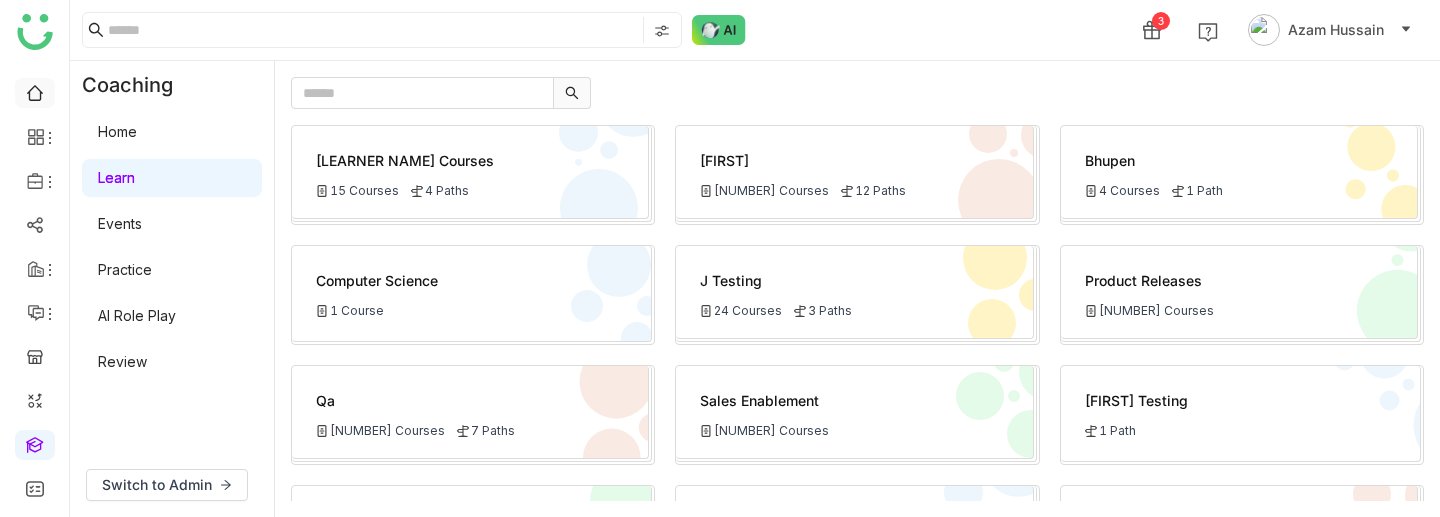 click at bounding box center [35, 91] 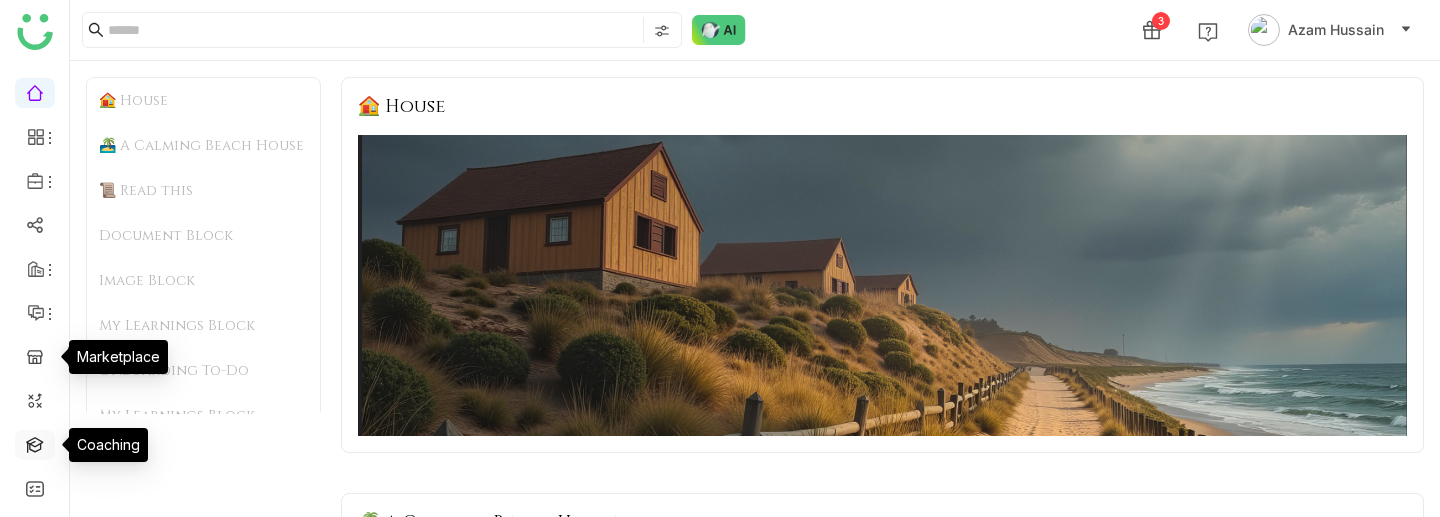 scroll, scrollTop: 177, scrollLeft: 0, axis: vertical 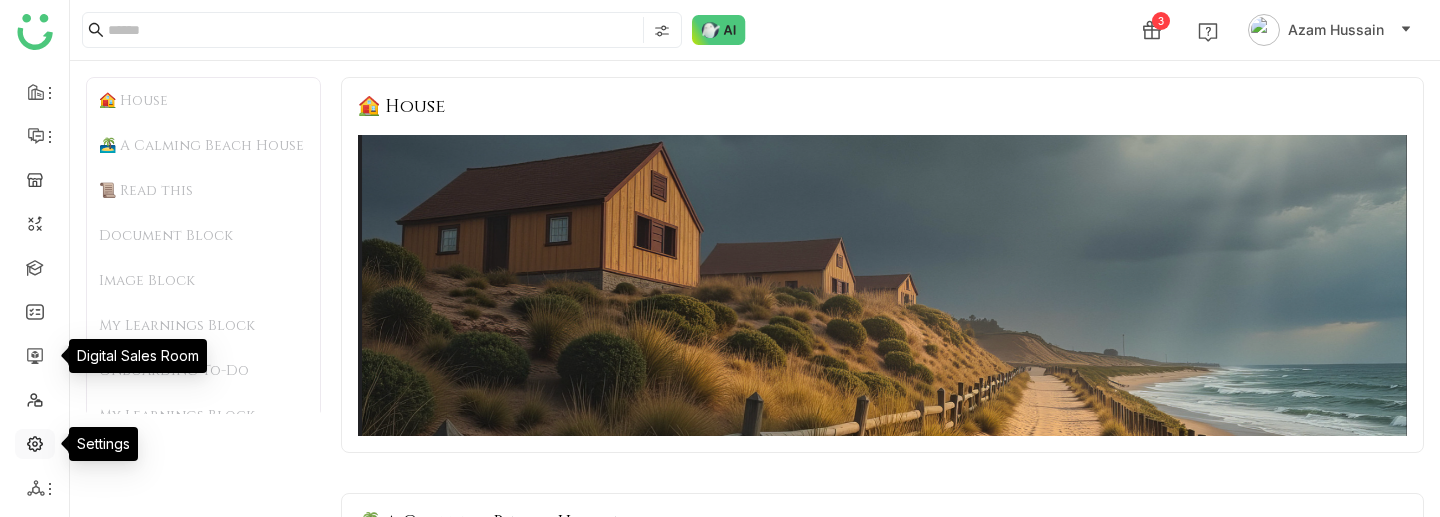 click at bounding box center (35, 442) 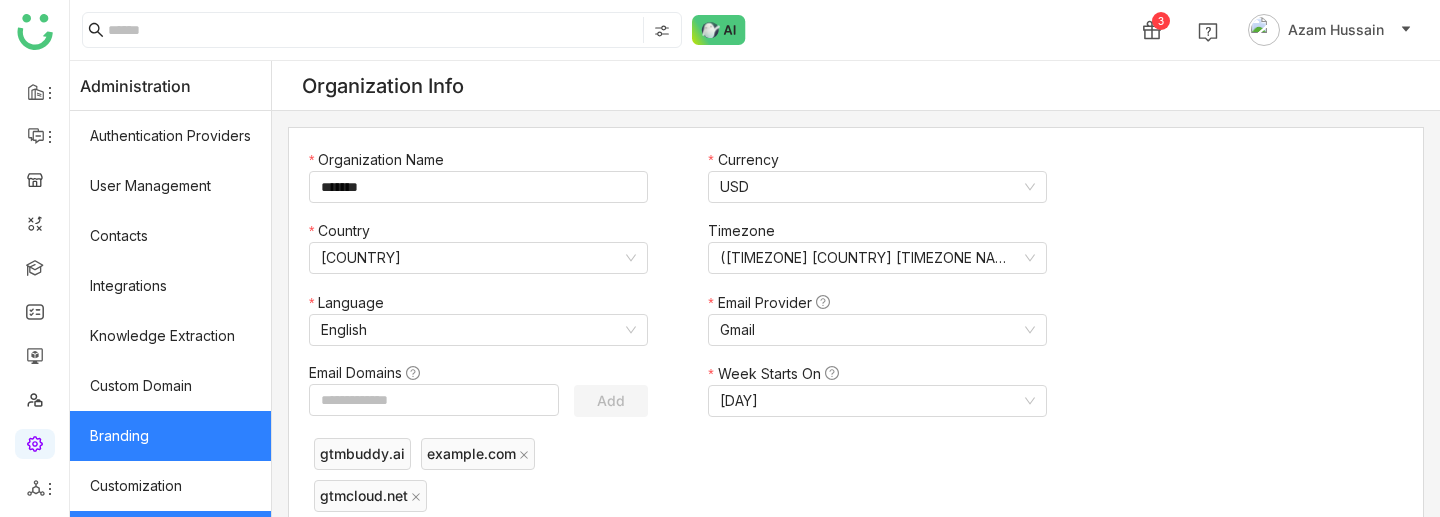 scroll, scrollTop: 544, scrollLeft: 0, axis: vertical 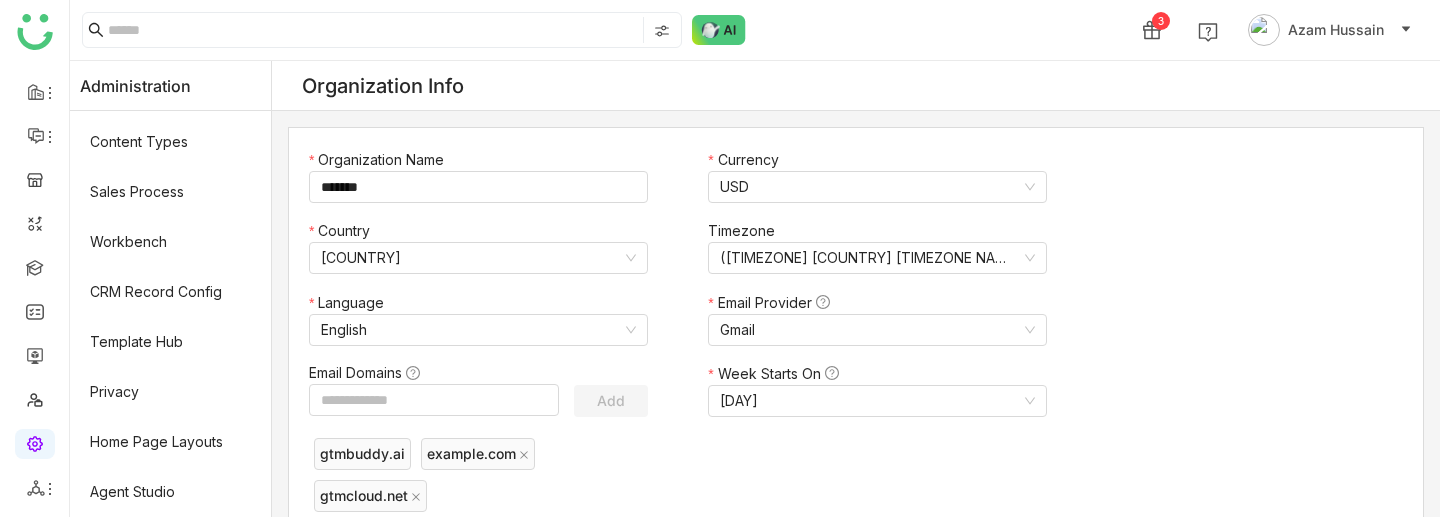 click on "Home Page Layouts" 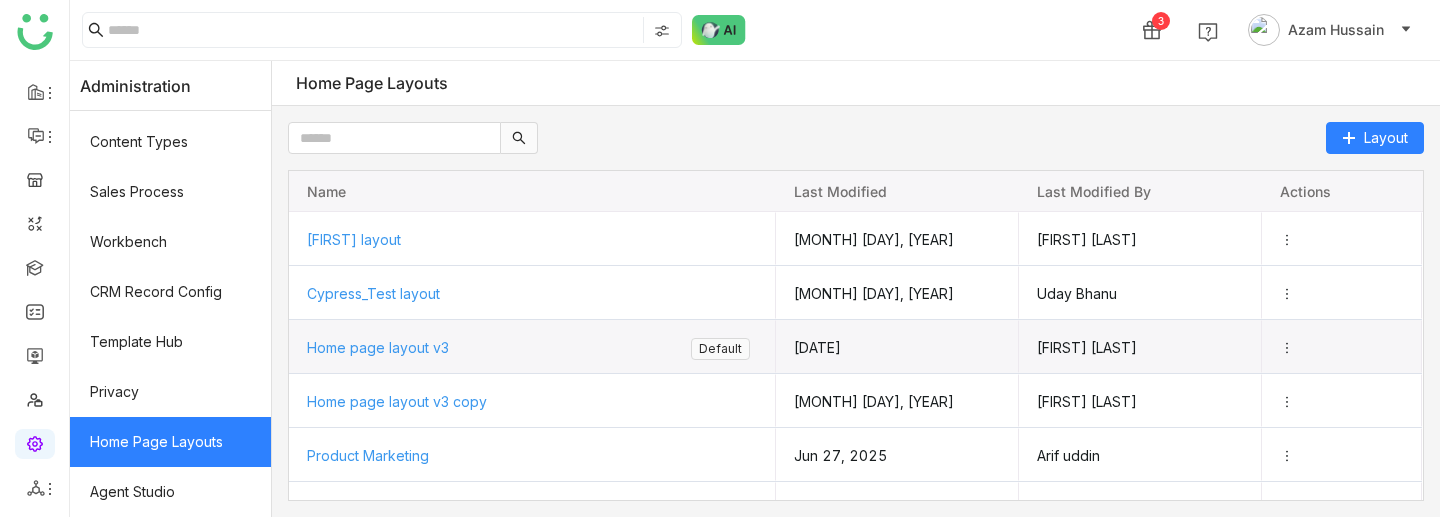 click on "Home page layout v3" 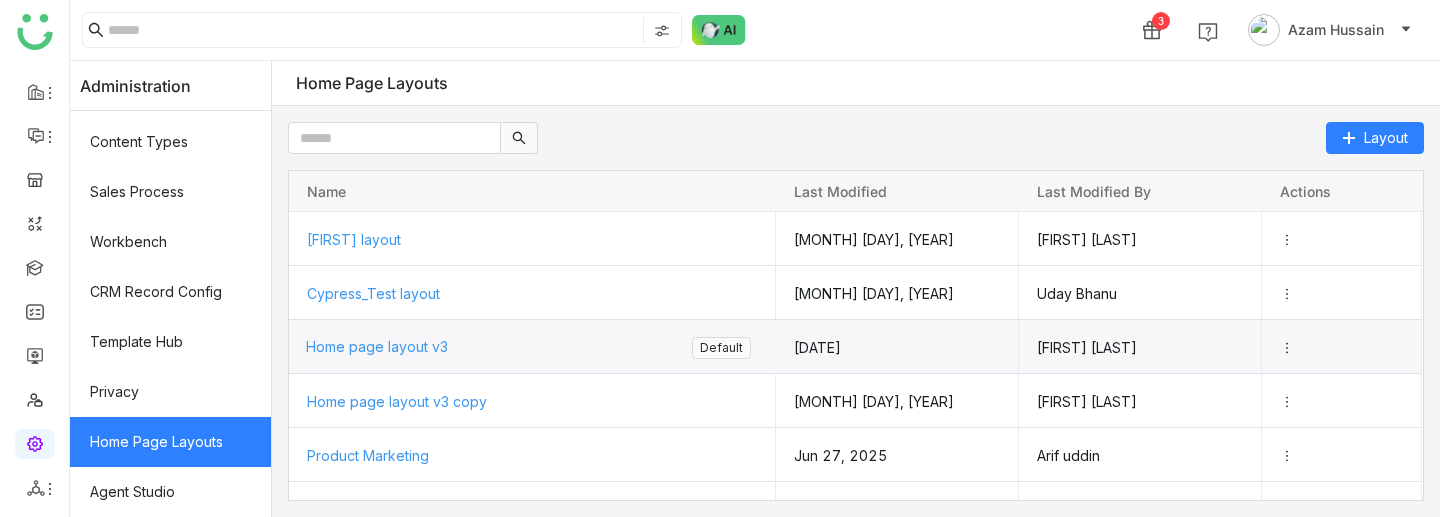 click on "Home page layout v3" 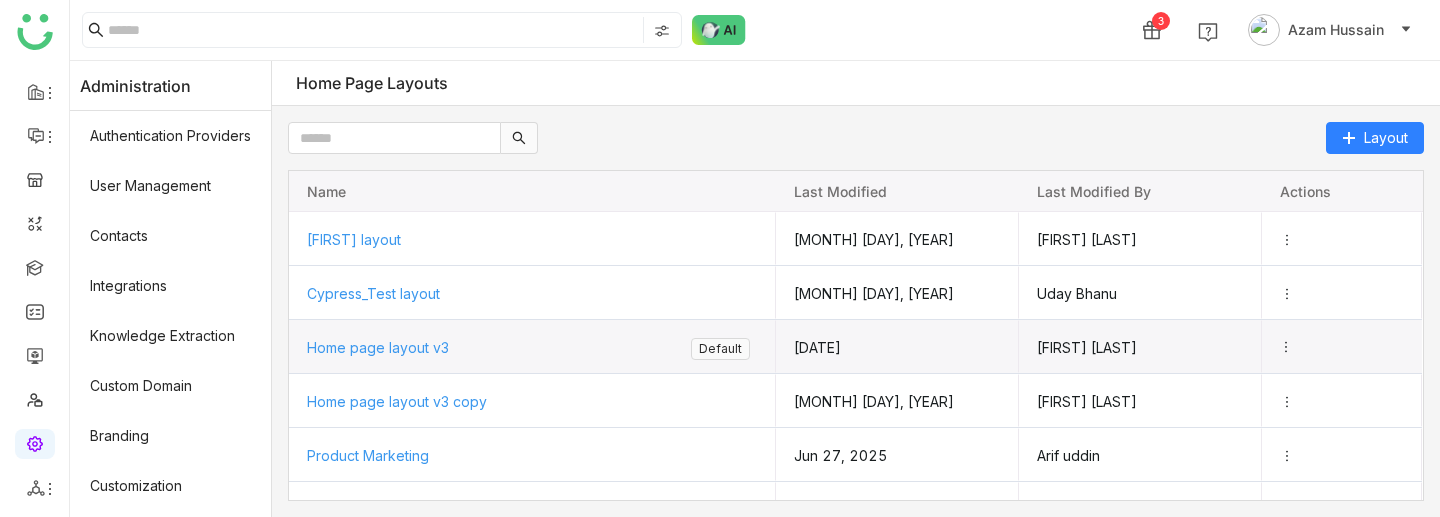 click 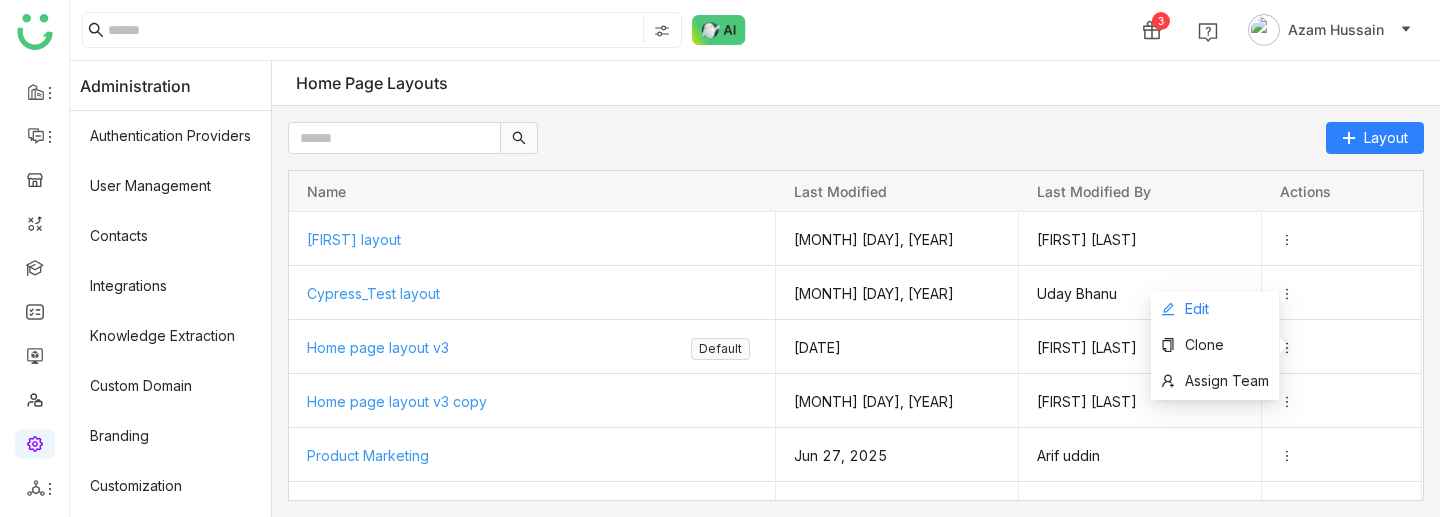 click on "Edit" at bounding box center [1215, 310] 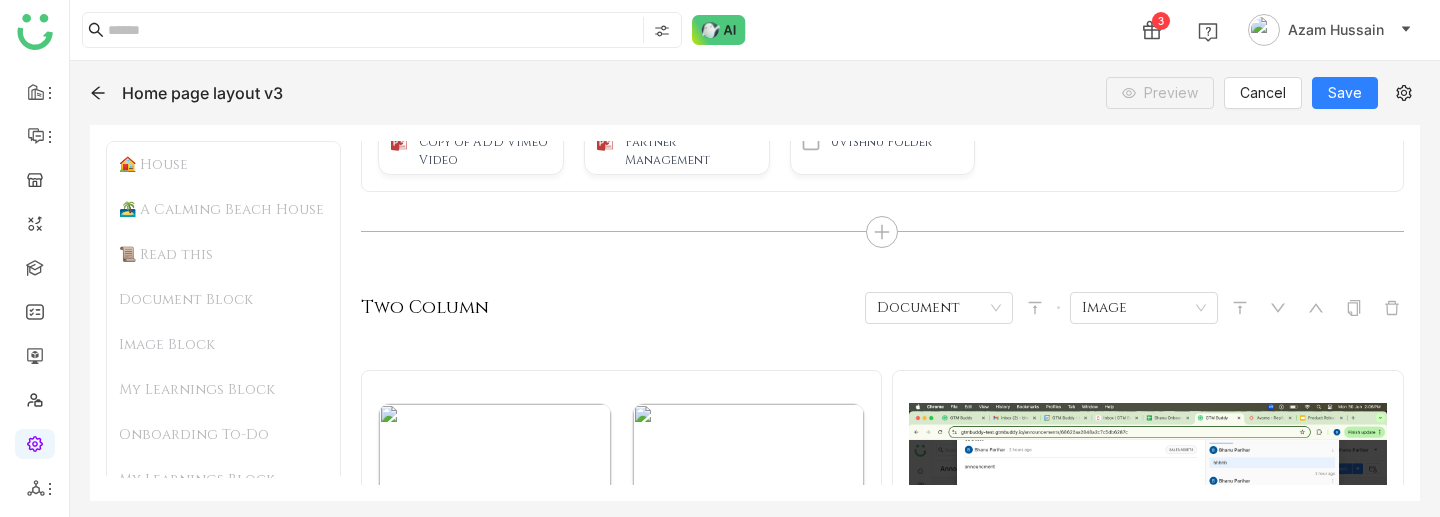 scroll, scrollTop: 1363, scrollLeft: 0, axis: vertical 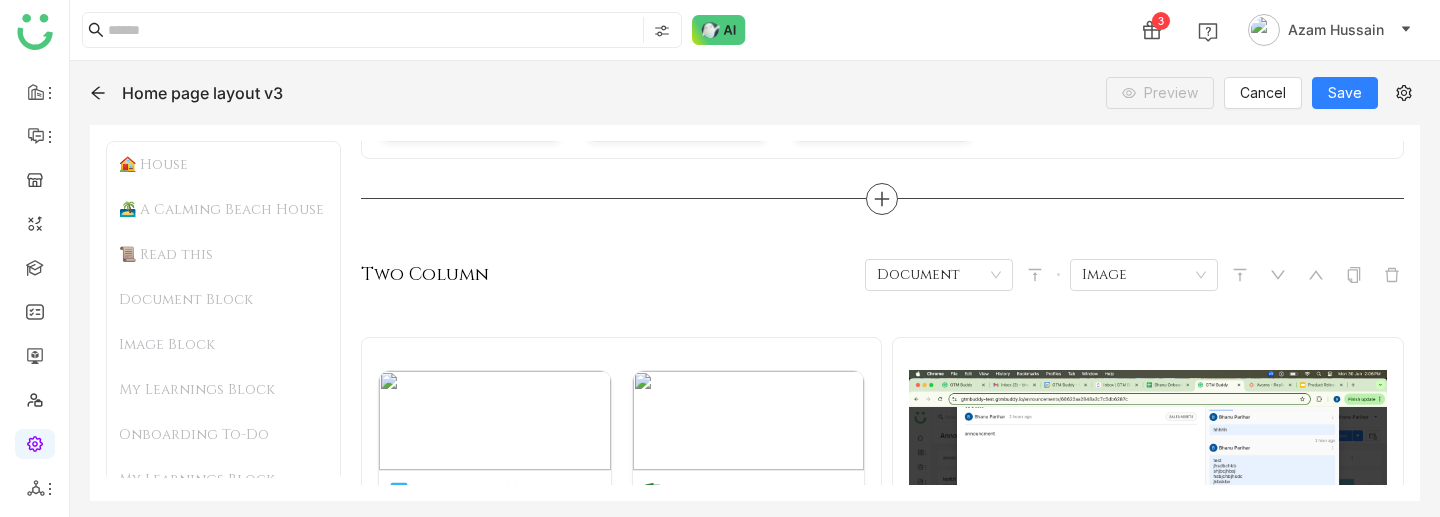 click at bounding box center (882, 199) 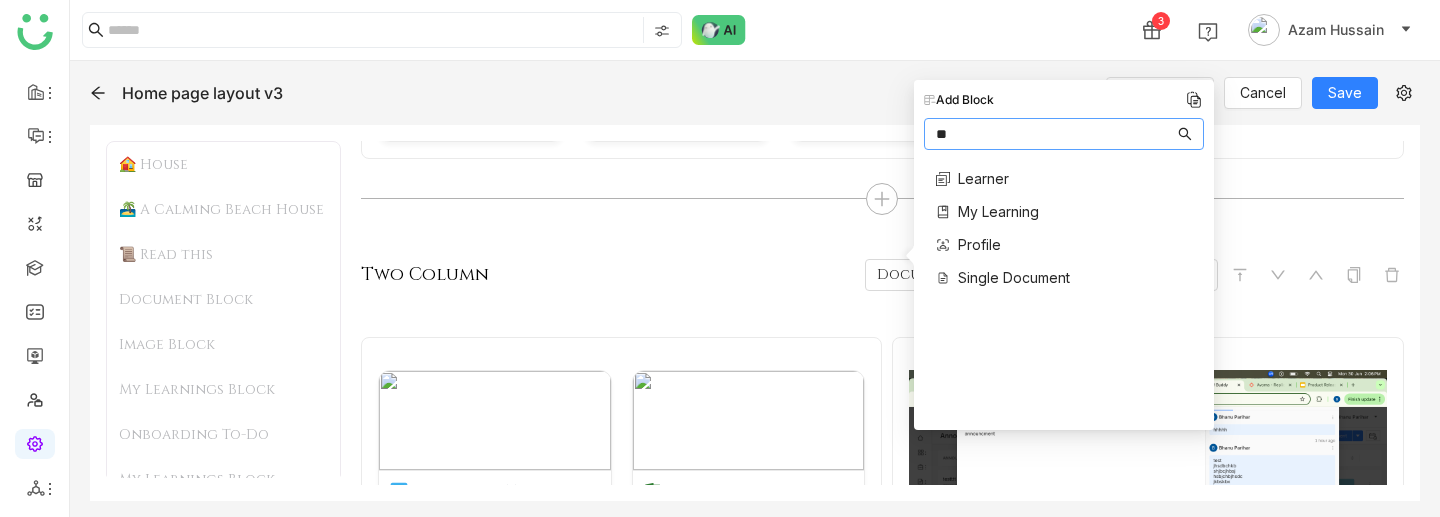 scroll, scrollTop: 0, scrollLeft: 0, axis: both 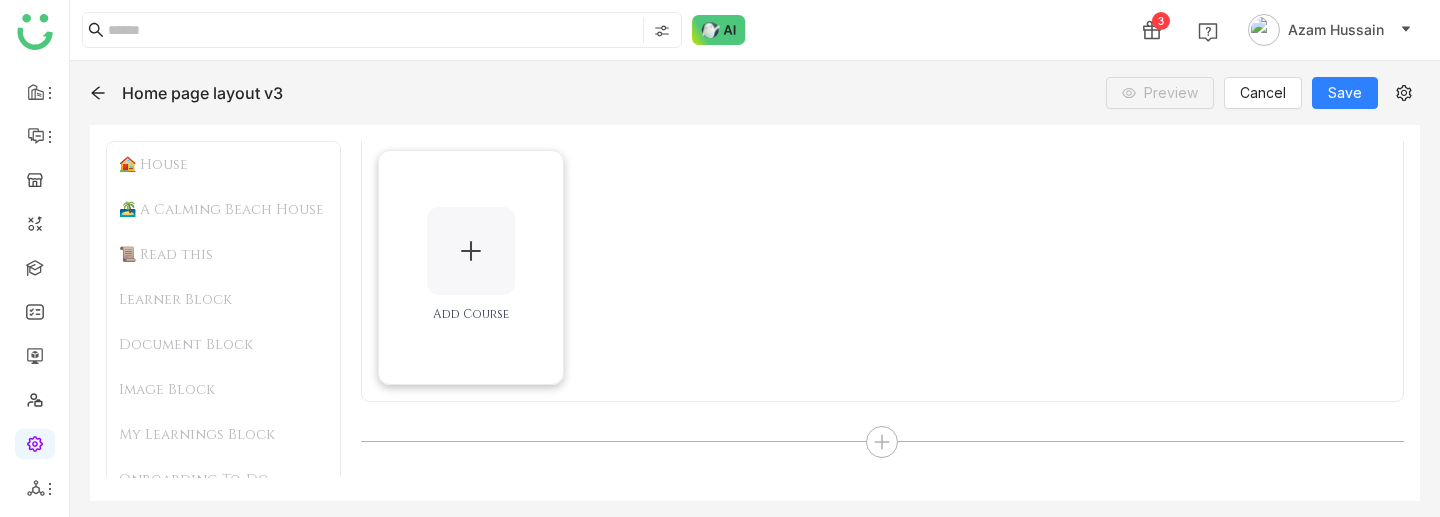 click 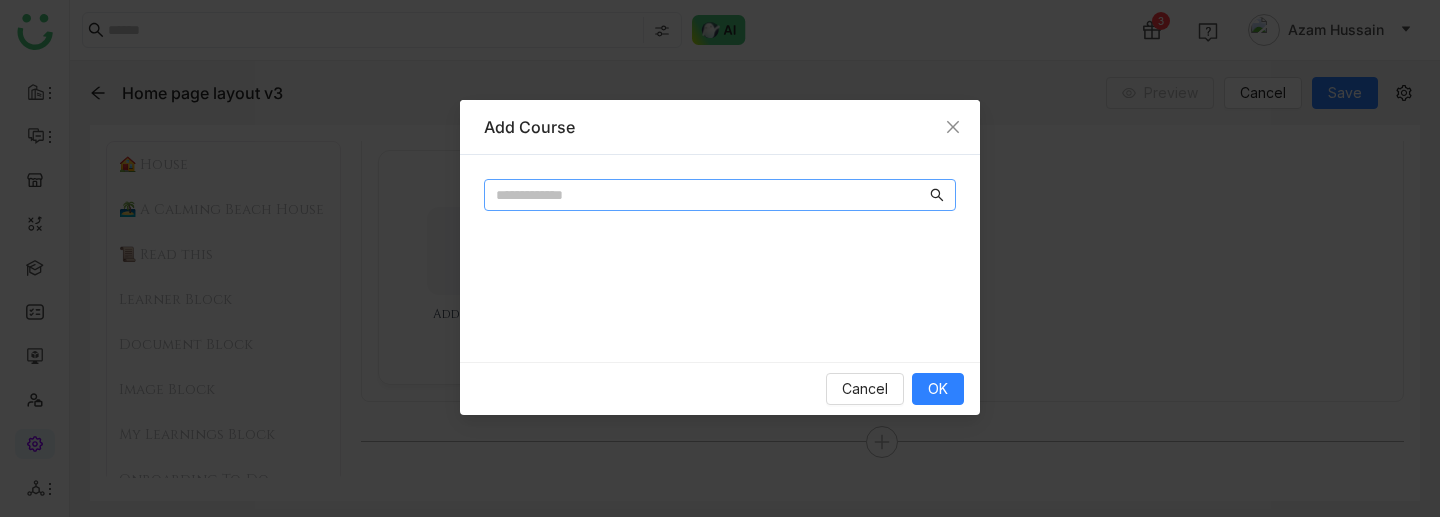 click at bounding box center (711, 195) 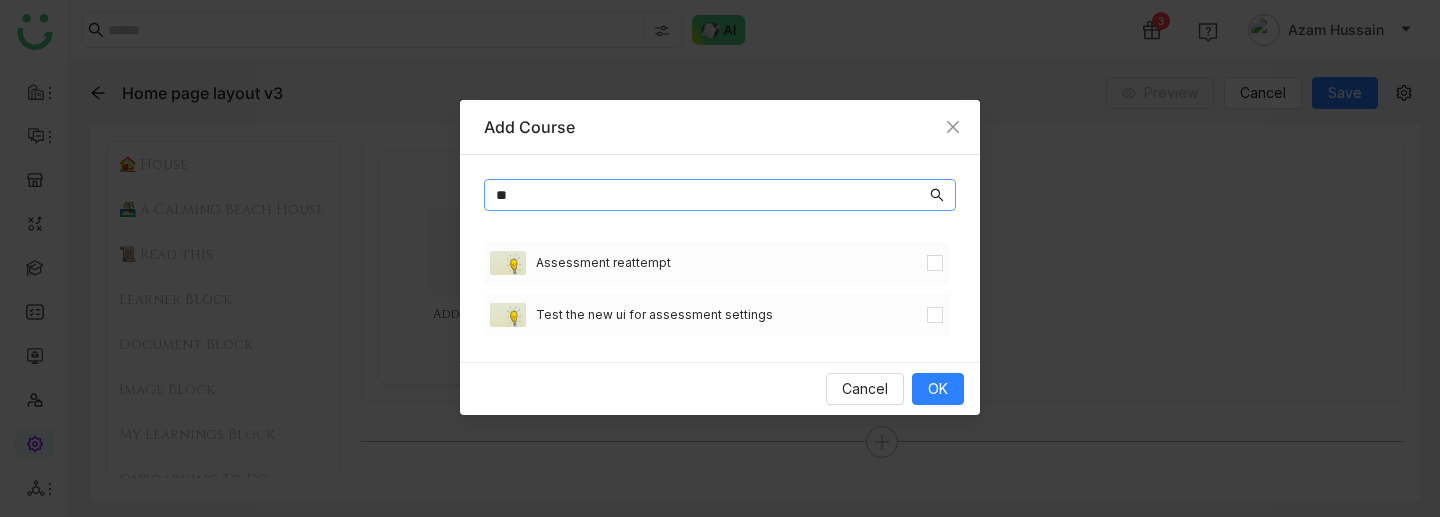 type on "**" 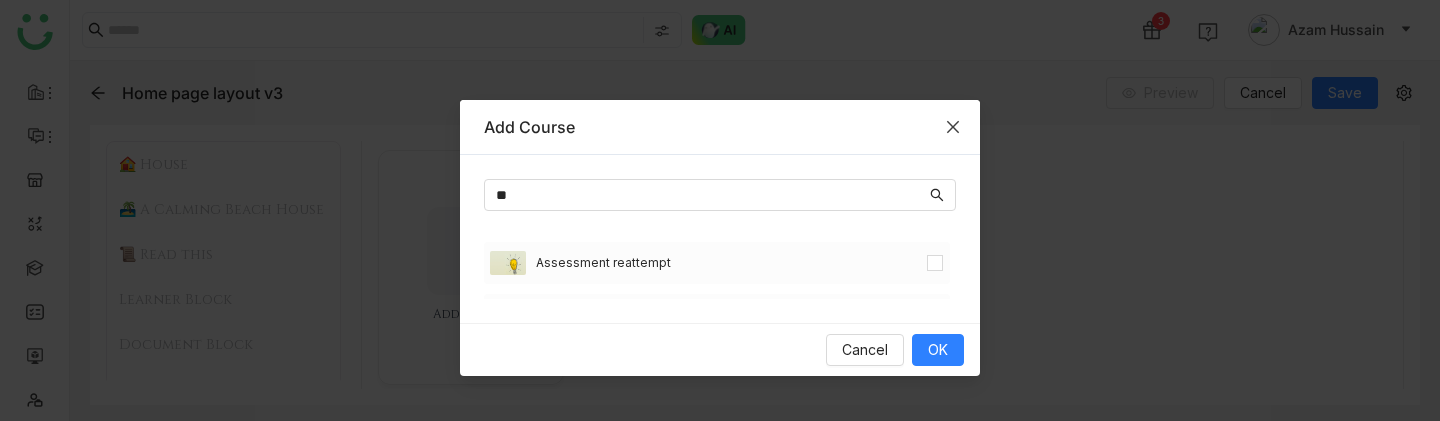 click at bounding box center [953, 127] 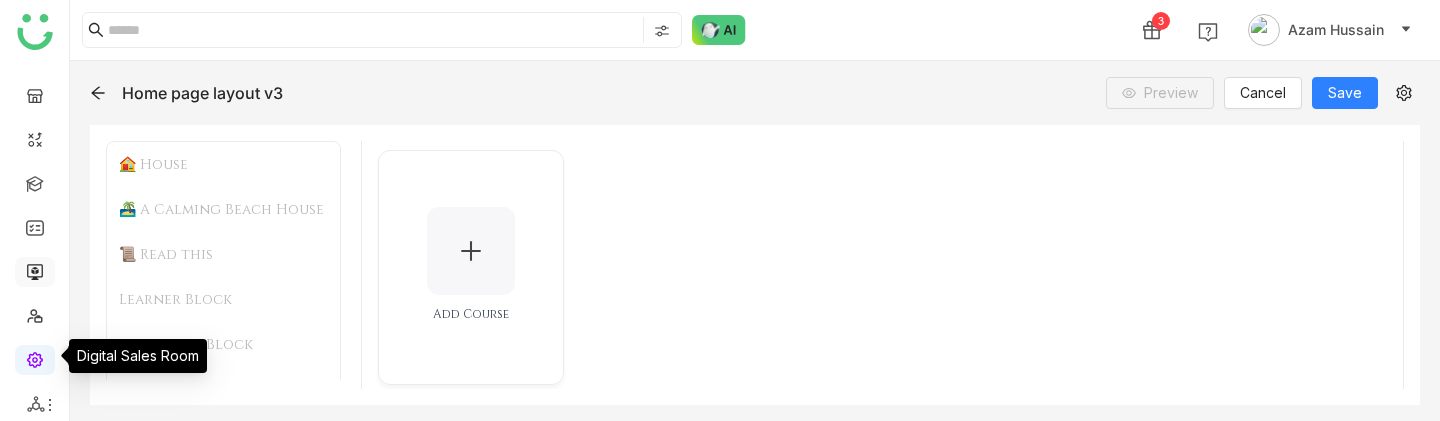 scroll, scrollTop: 262, scrollLeft: 0, axis: vertical 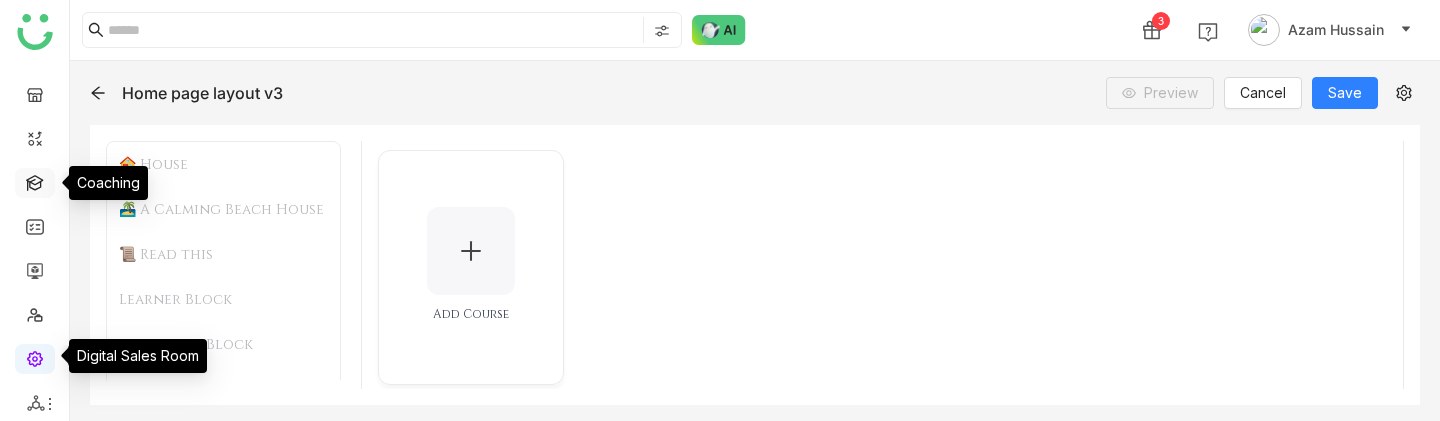 click at bounding box center (35, 181) 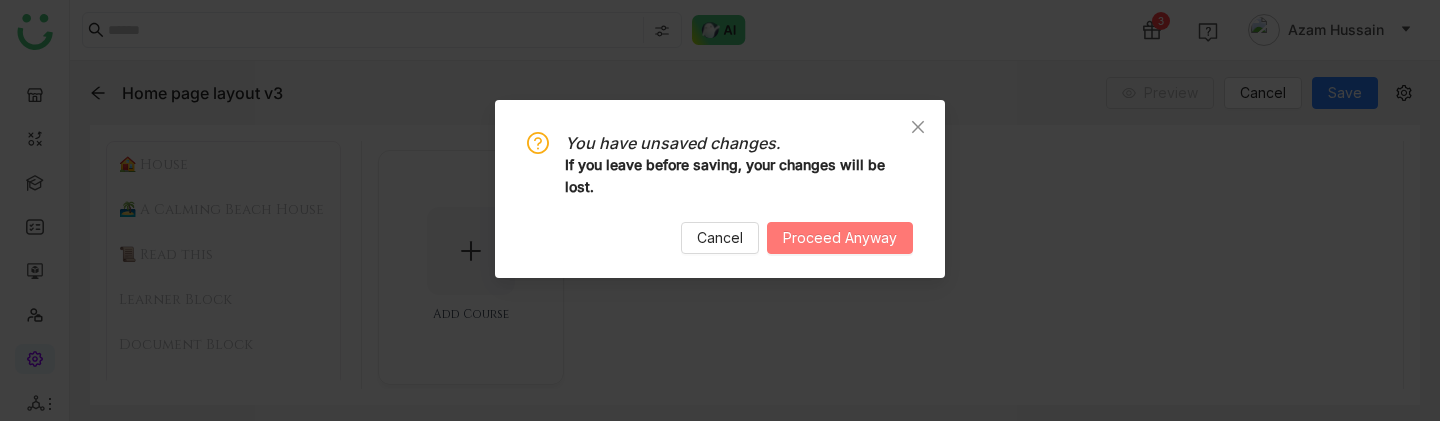 click on "Proceed Anyway" at bounding box center (840, 238) 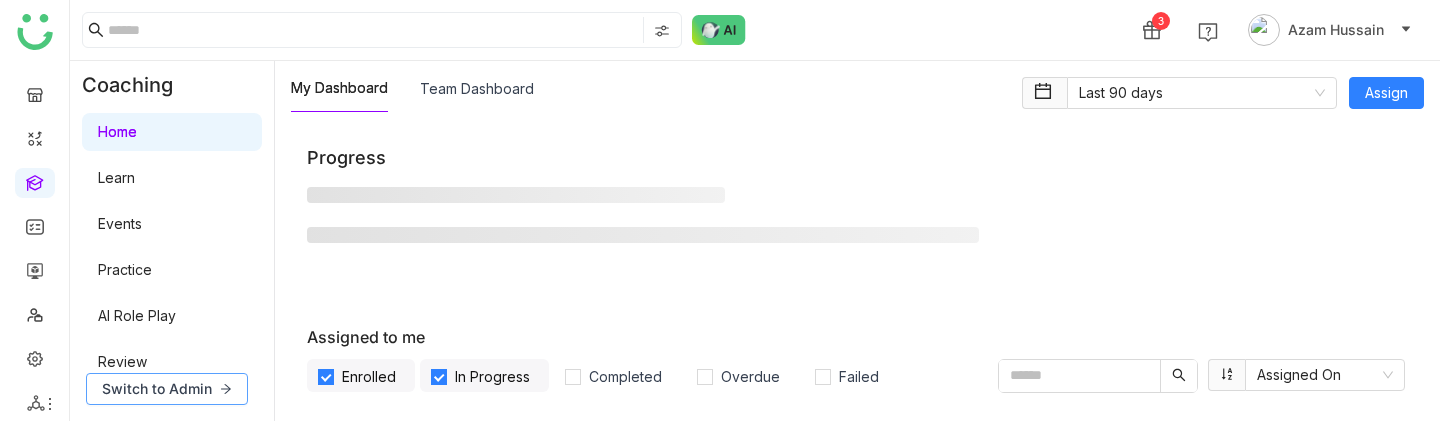 click 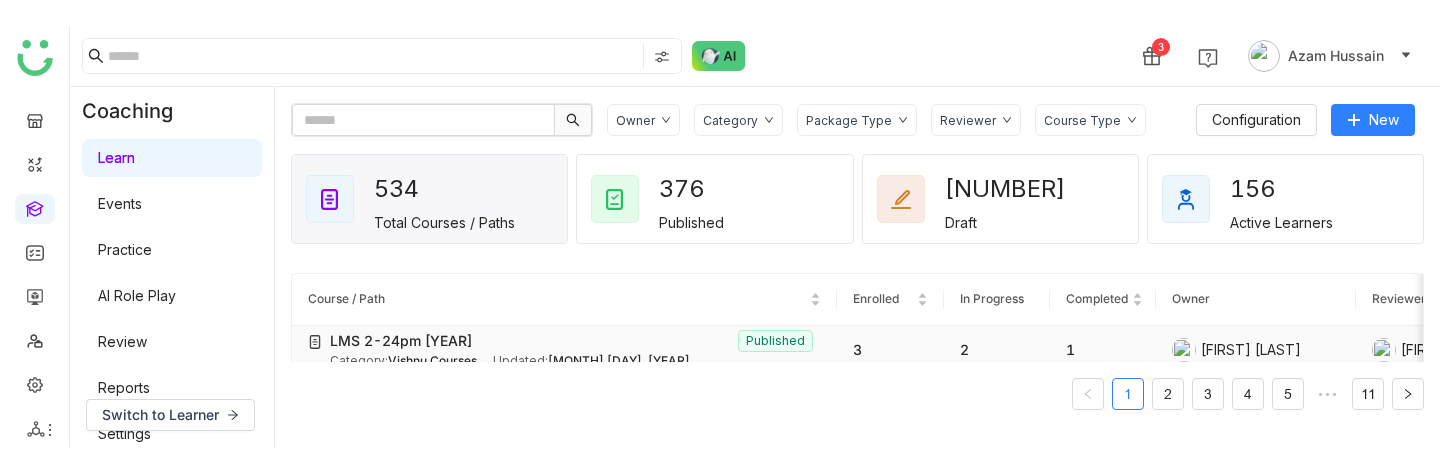 scroll, scrollTop: 0, scrollLeft: 0, axis: both 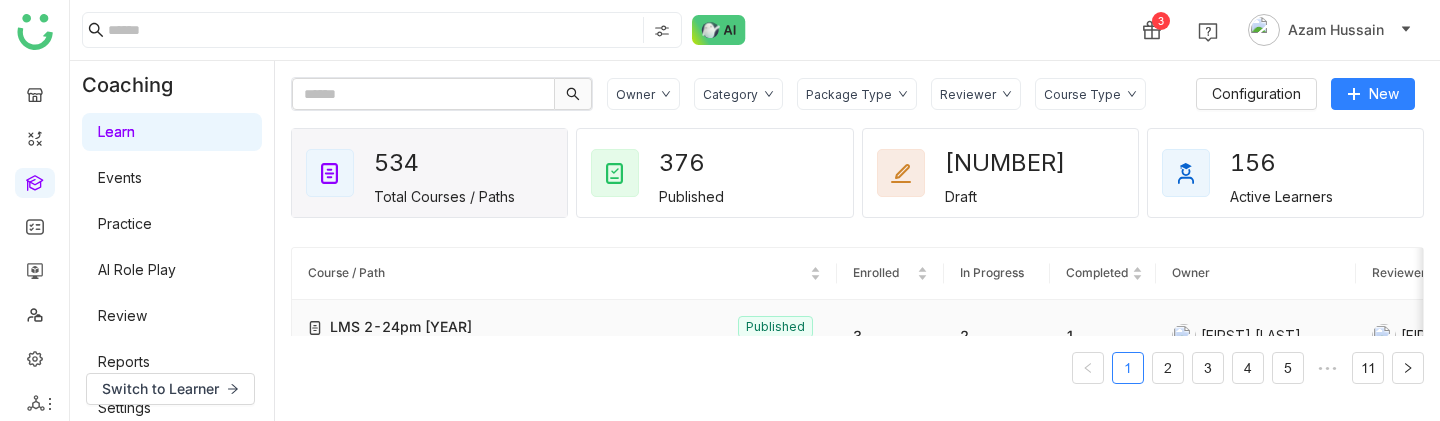 click on "LMS 2-24pm 2025" 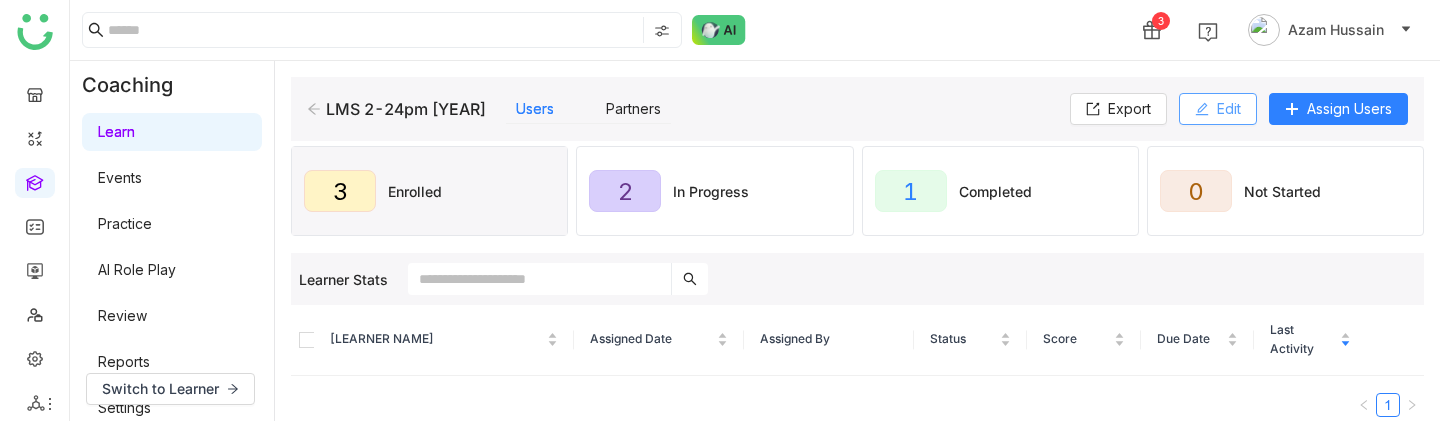 click on "Edit" 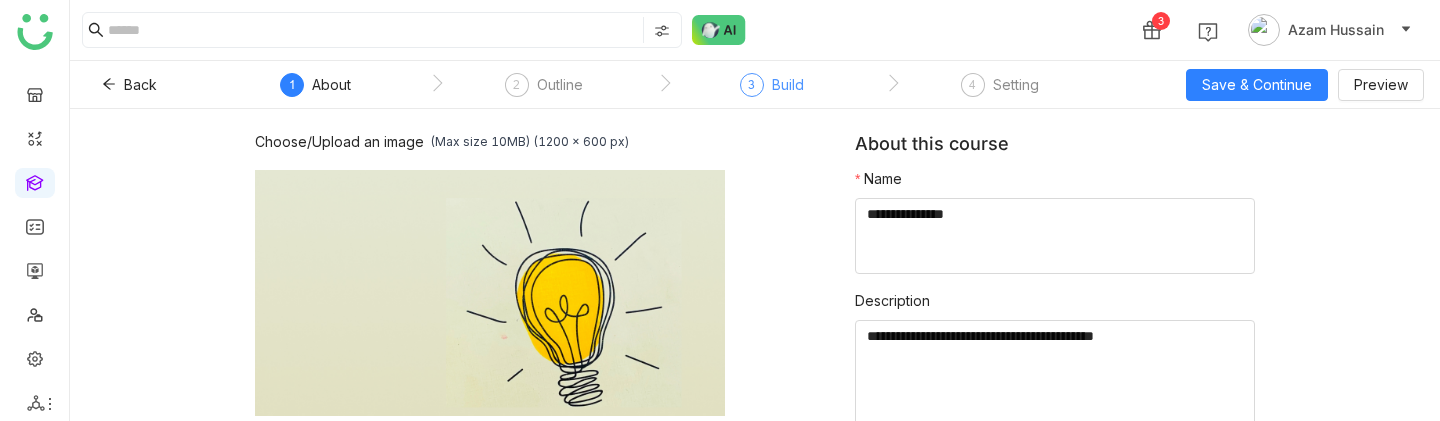 click on "Build" 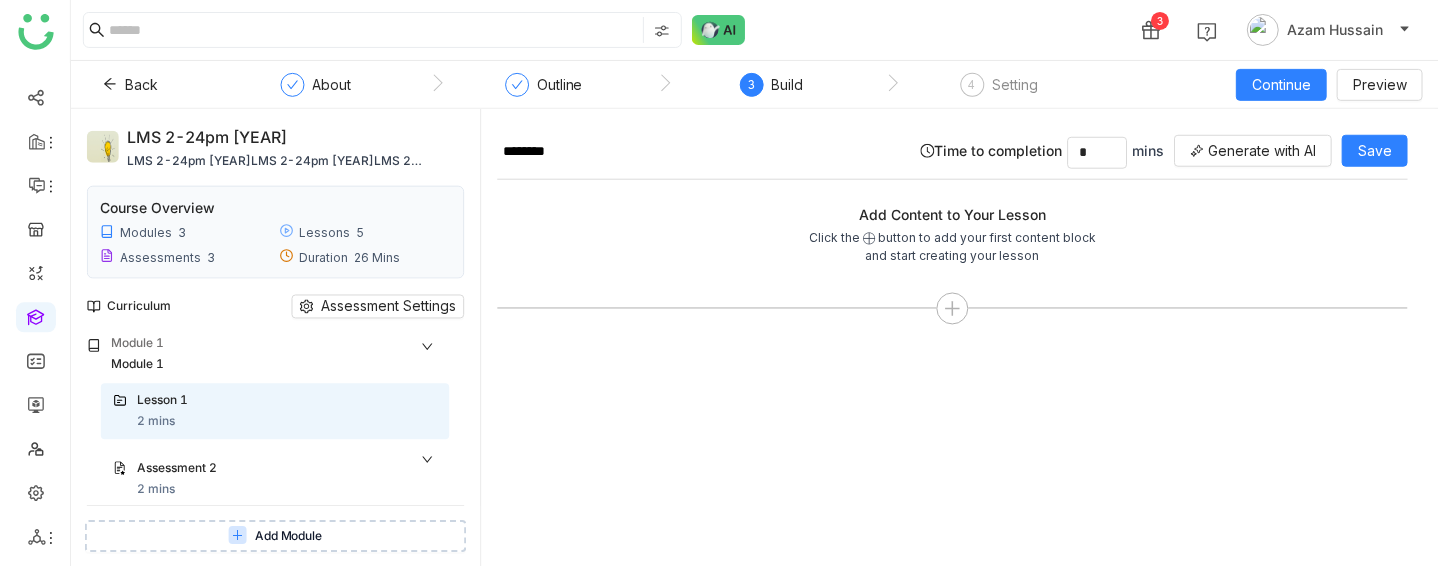scroll, scrollTop: 128, scrollLeft: 0, axis: vertical 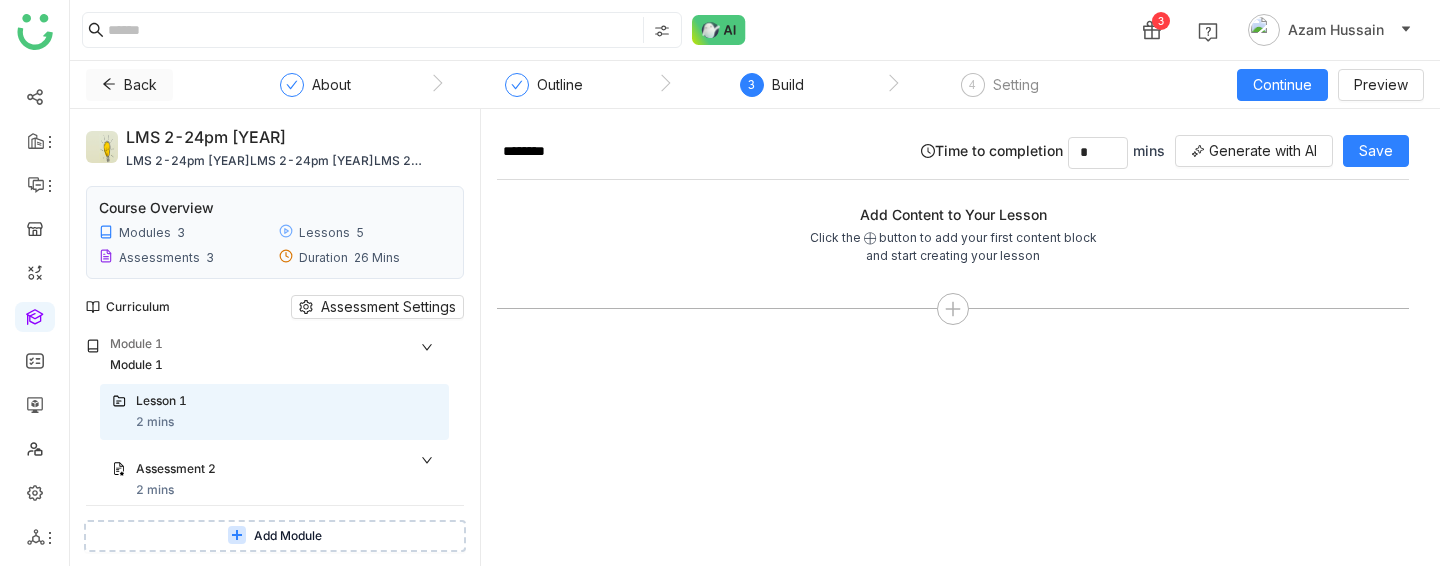 click on "Back" 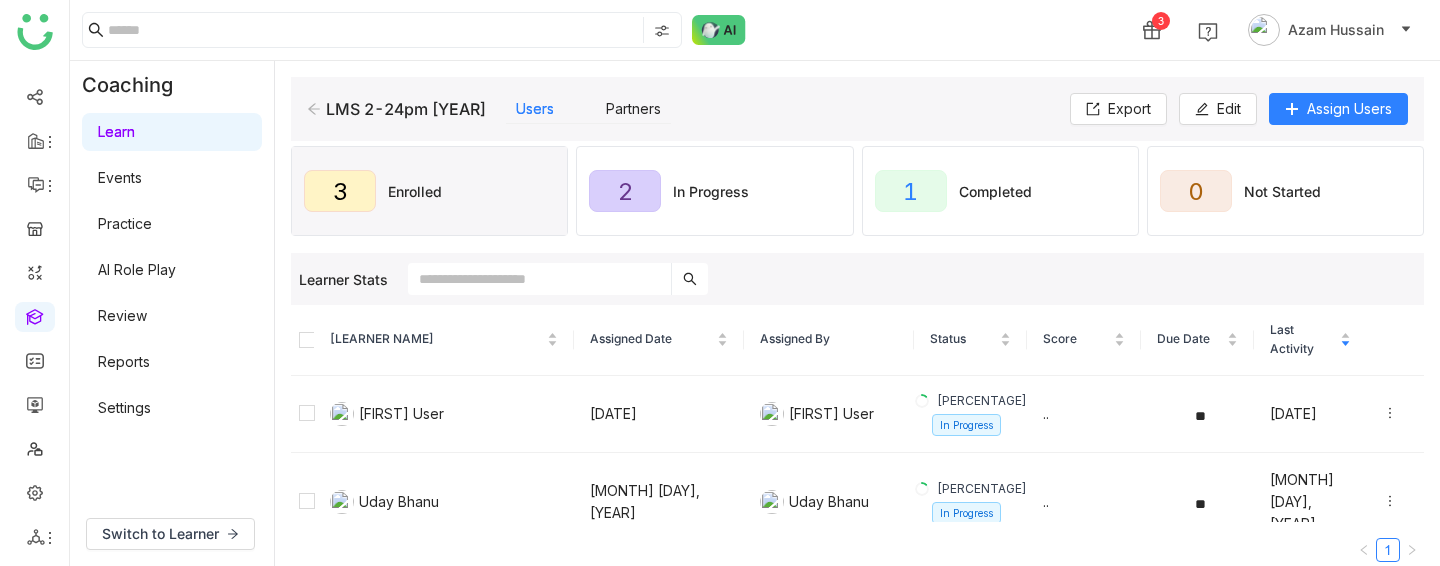 click 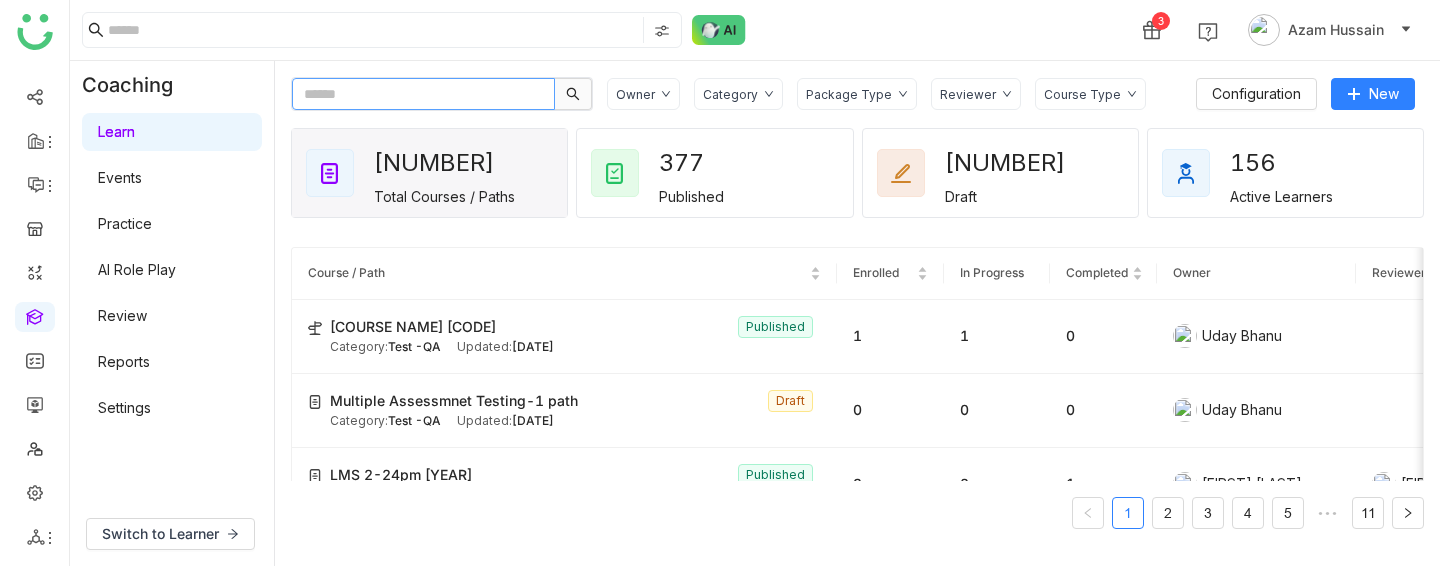 click 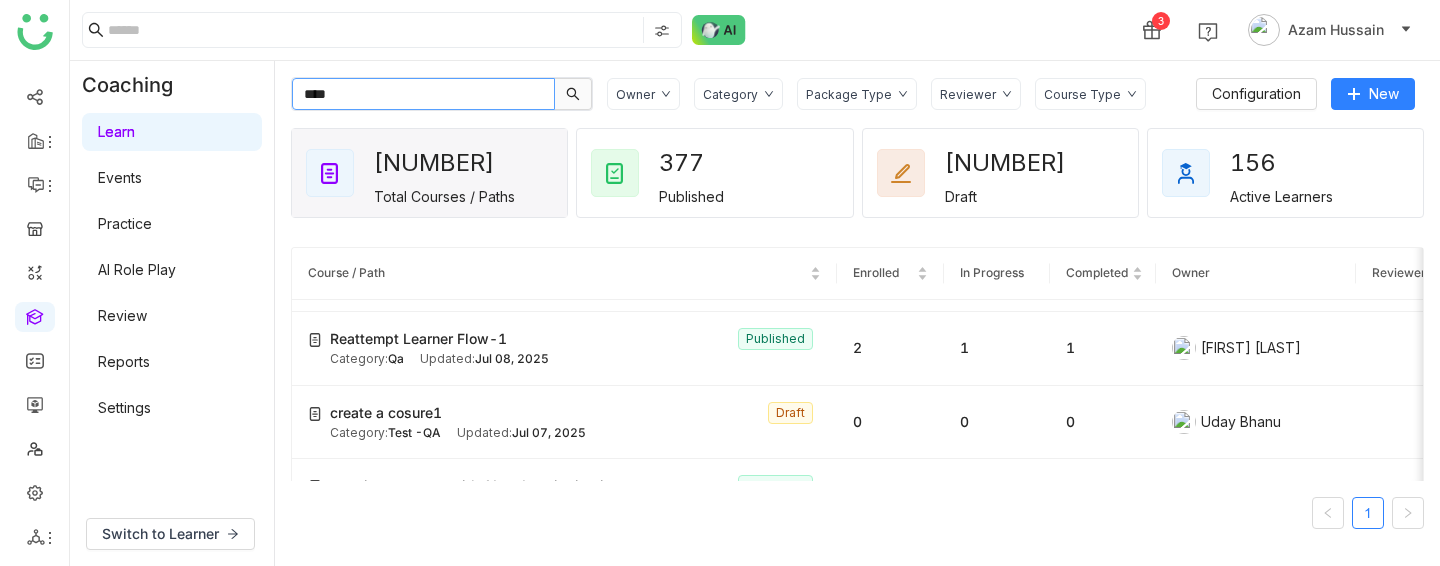 scroll, scrollTop: 1031, scrollLeft: 0, axis: vertical 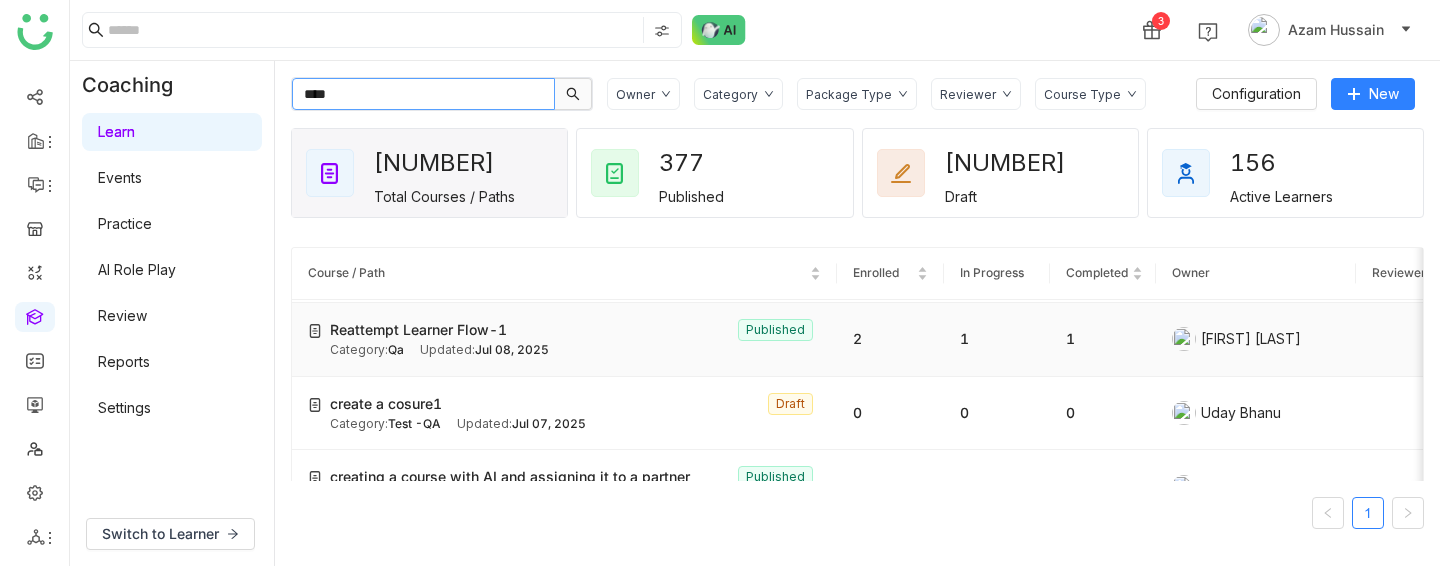 type on "****" 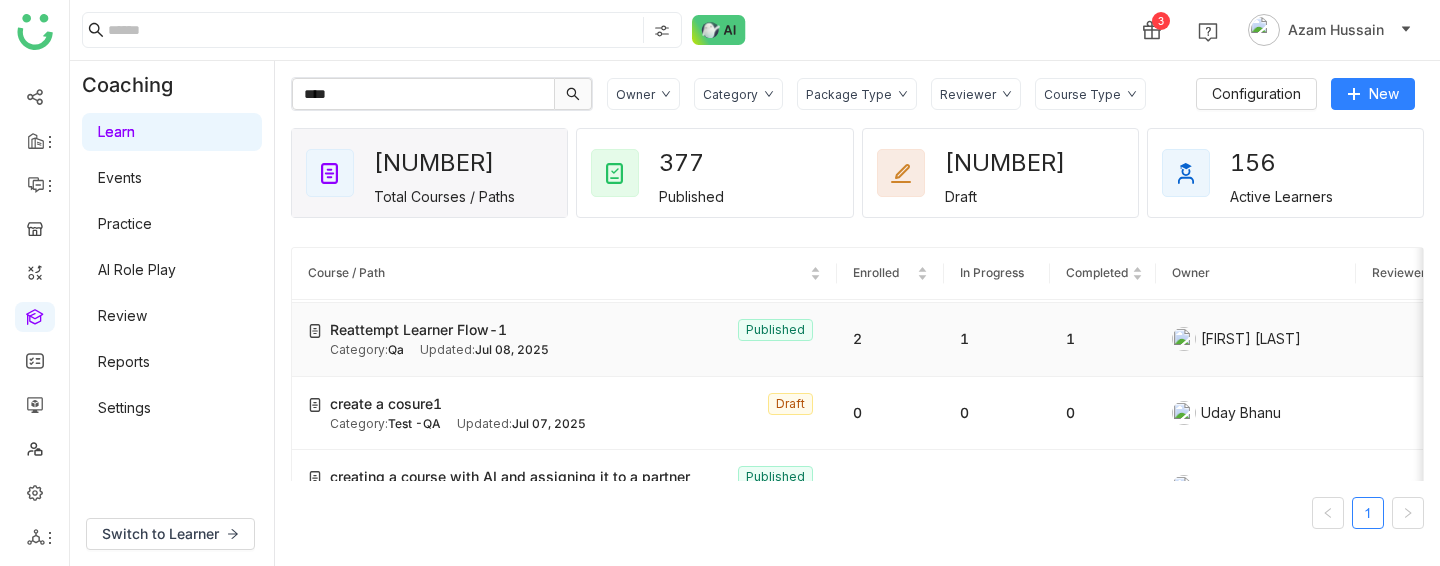 click on "Reattempt Learner Flow-1  Published" 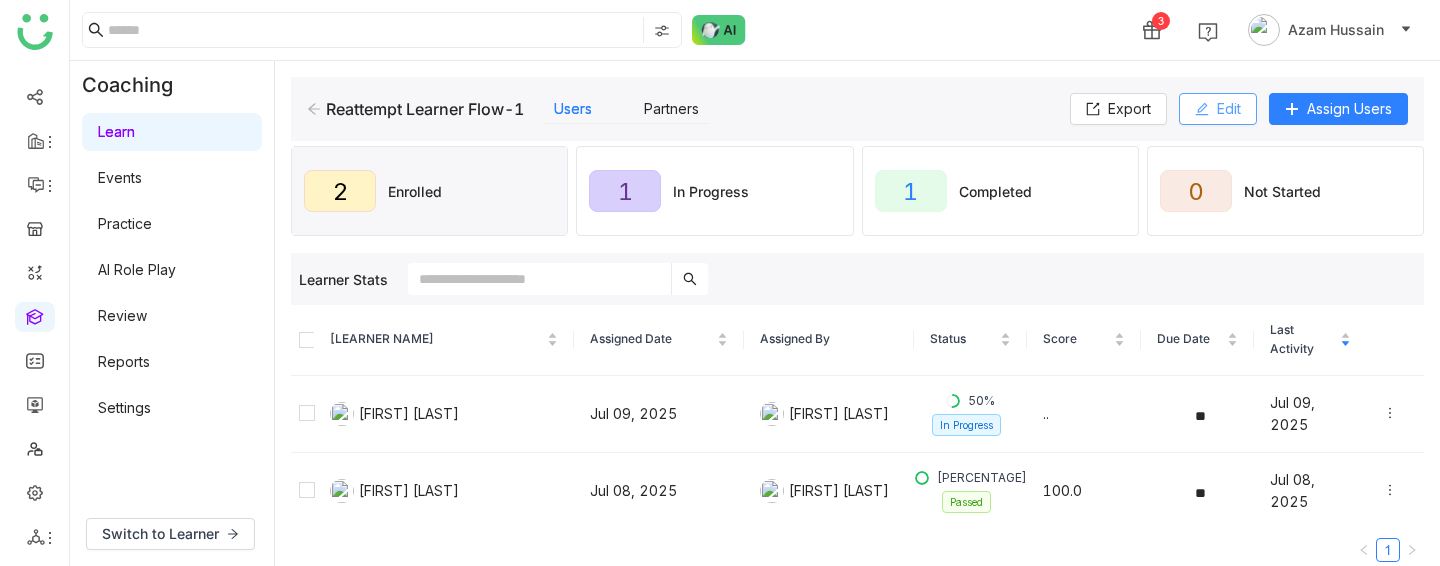 click on "Edit" 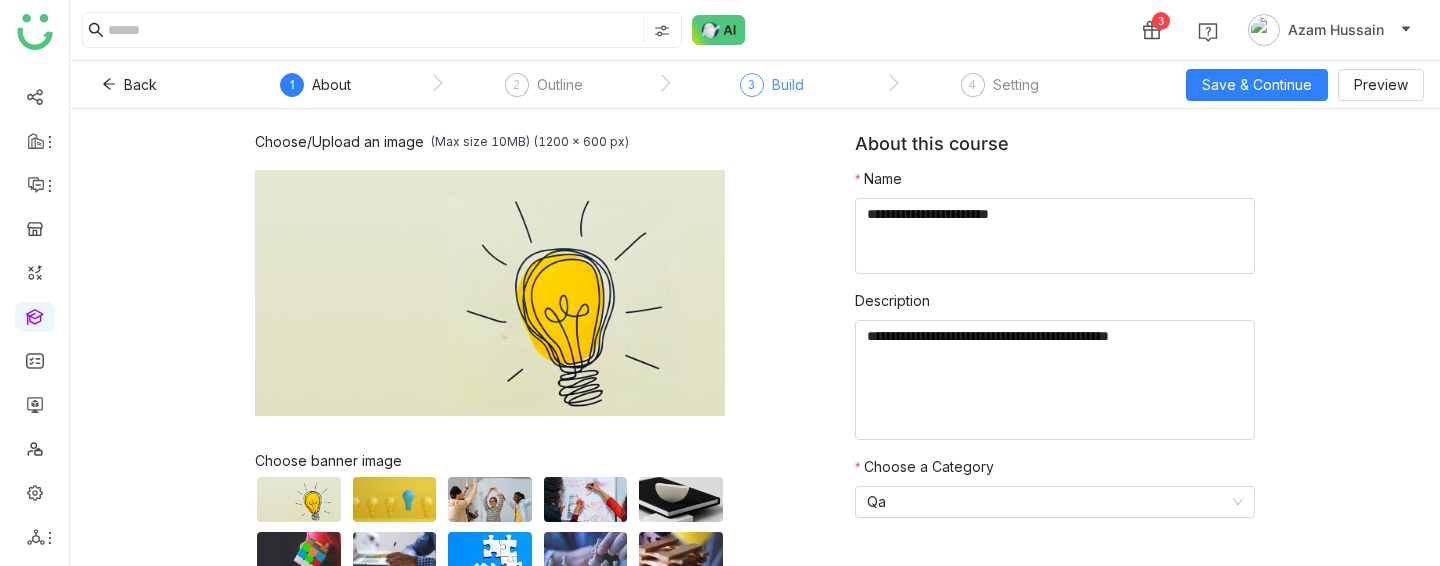 click on "Build" 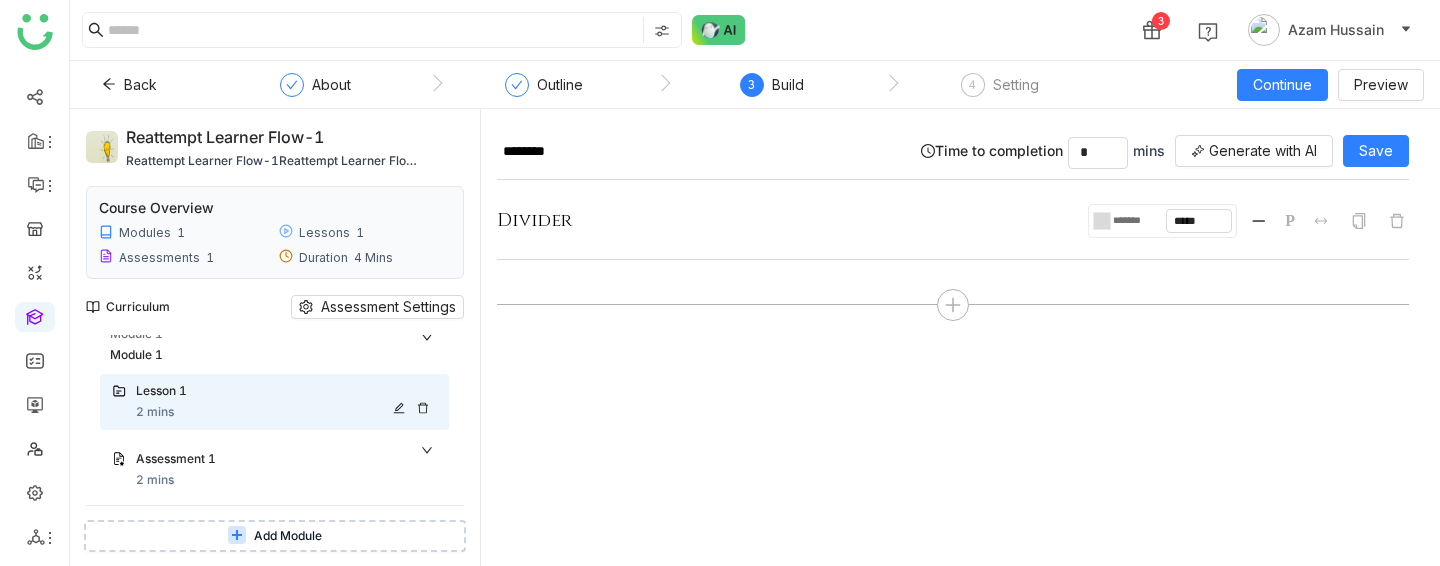 scroll, scrollTop: 0, scrollLeft: 0, axis: both 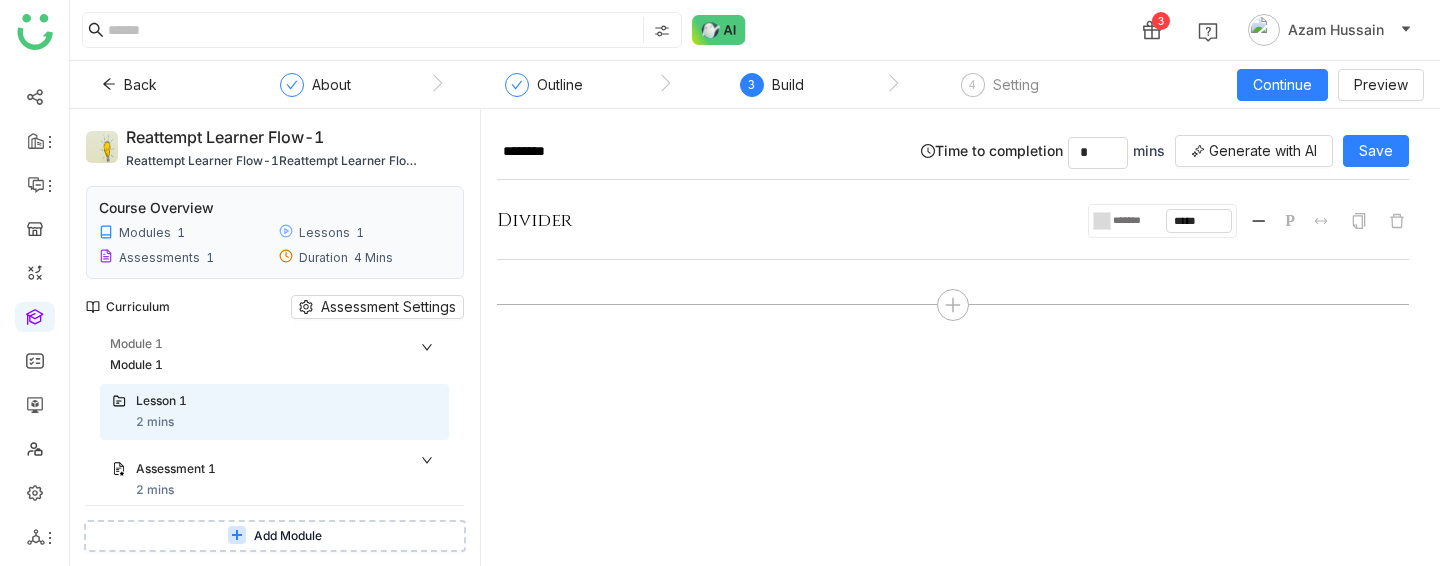 click 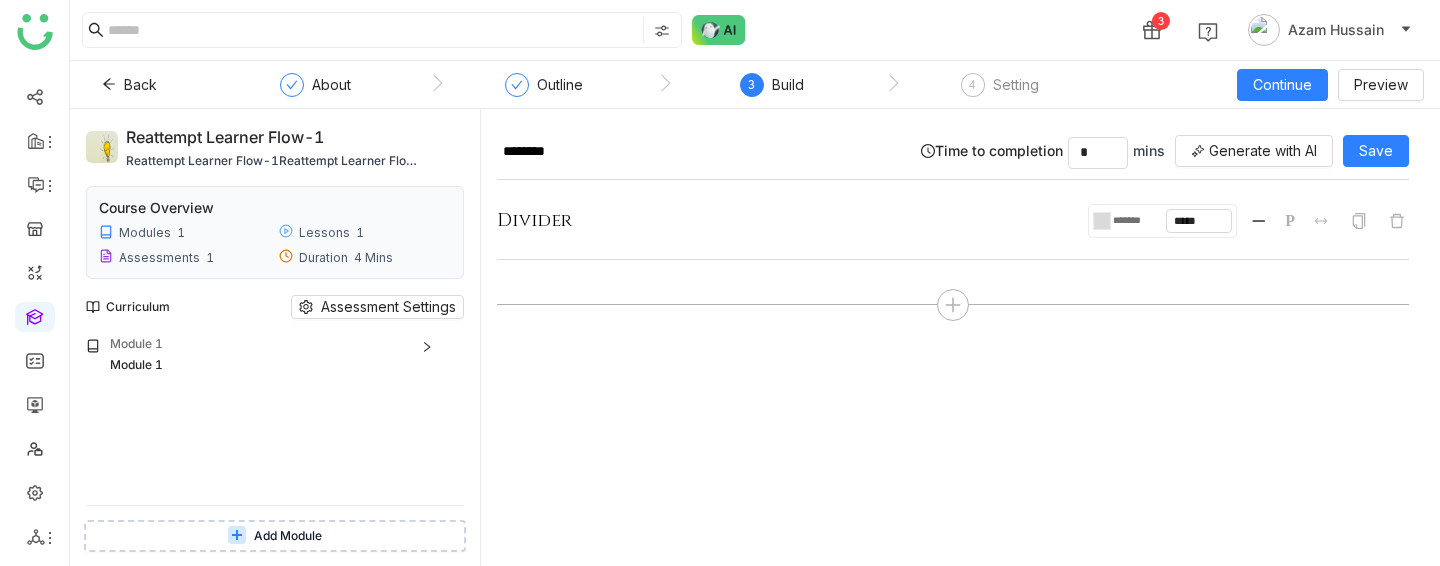 click 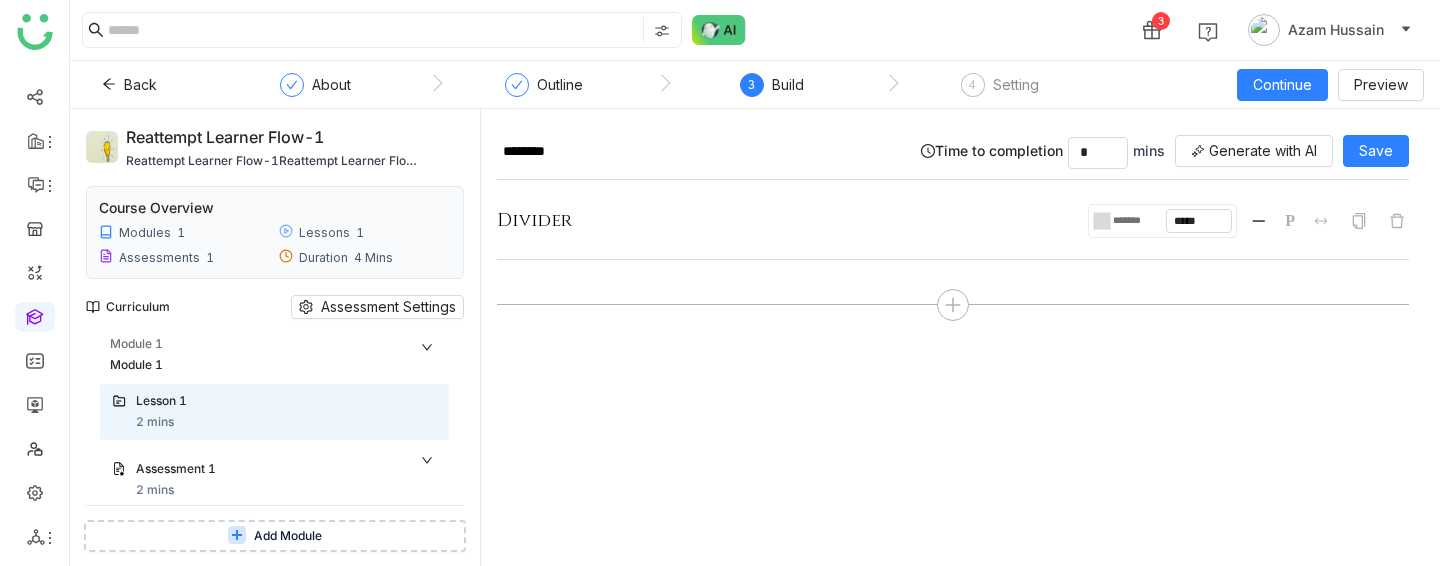 click 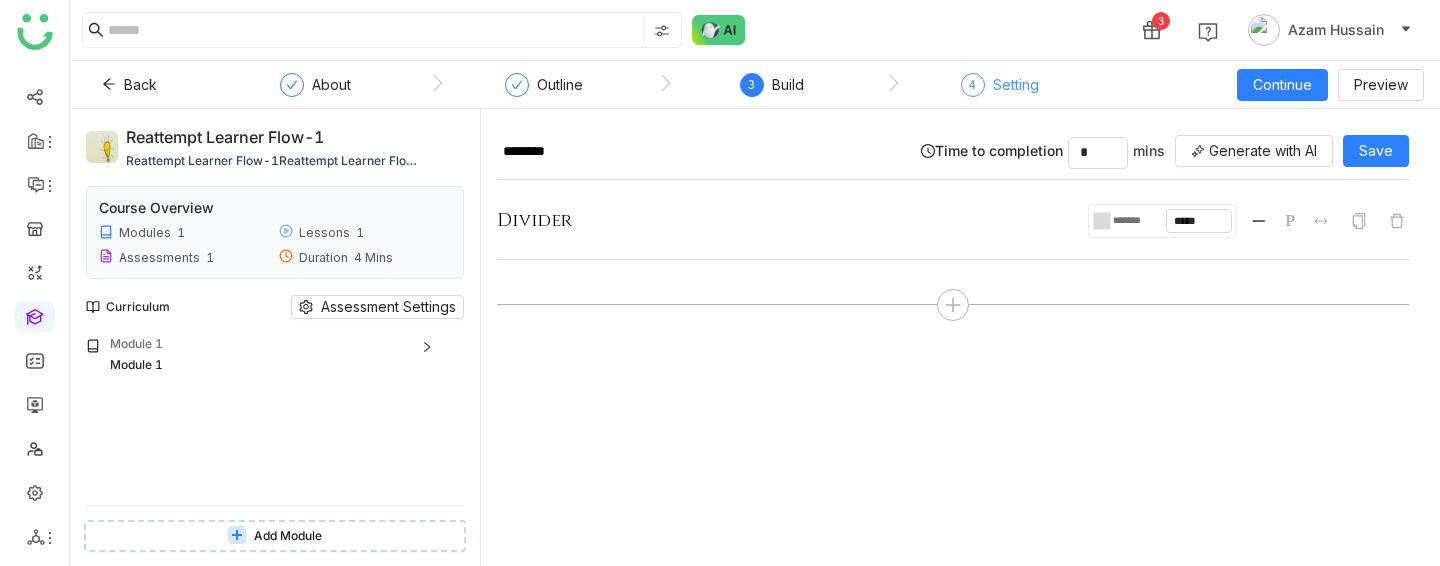 click on "Setting" 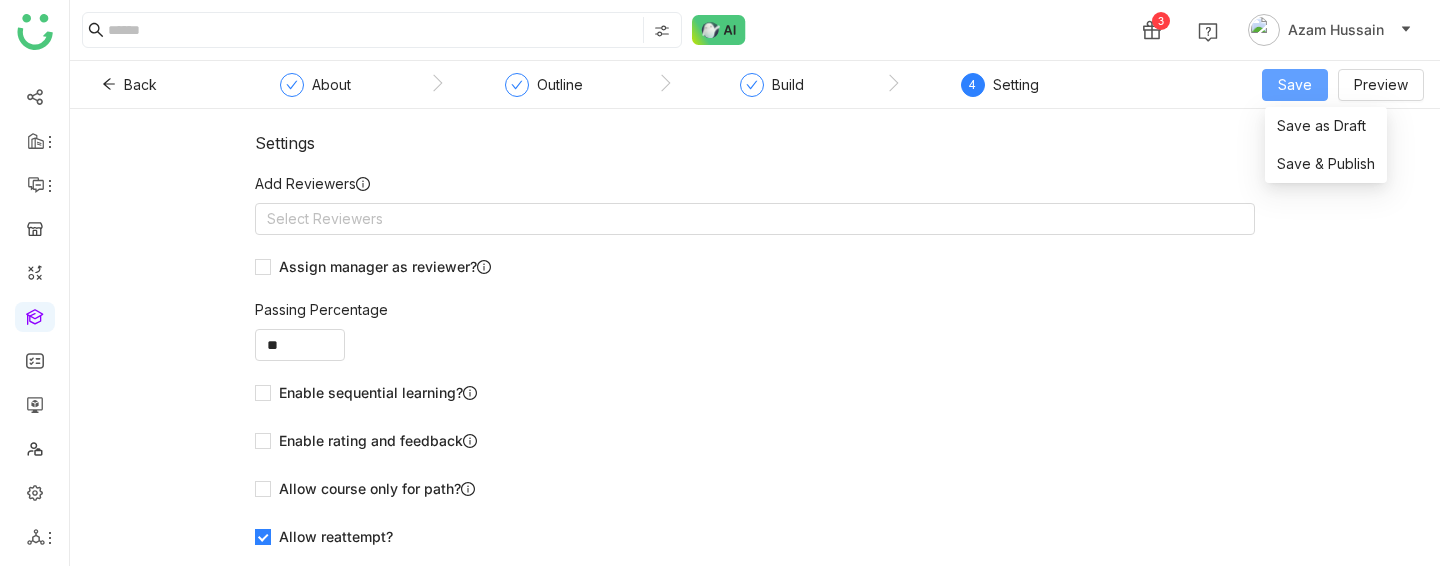 click on "Save" 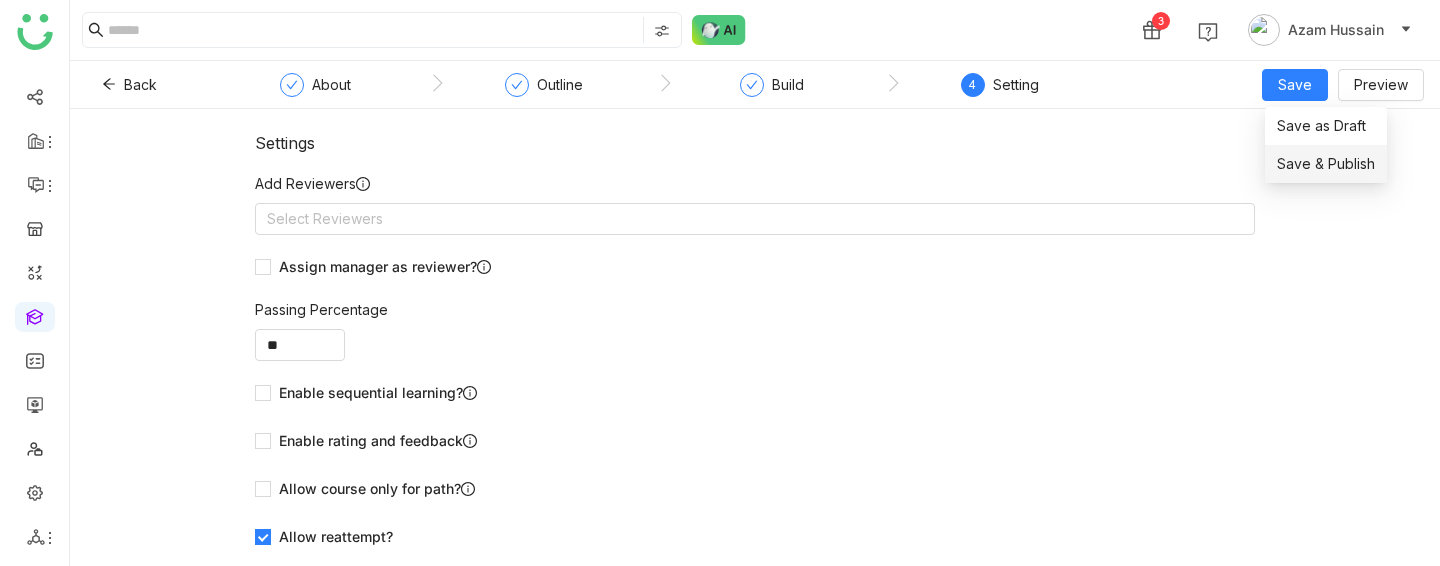 click on "Save & Publish" at bounding box center (1326, 164) 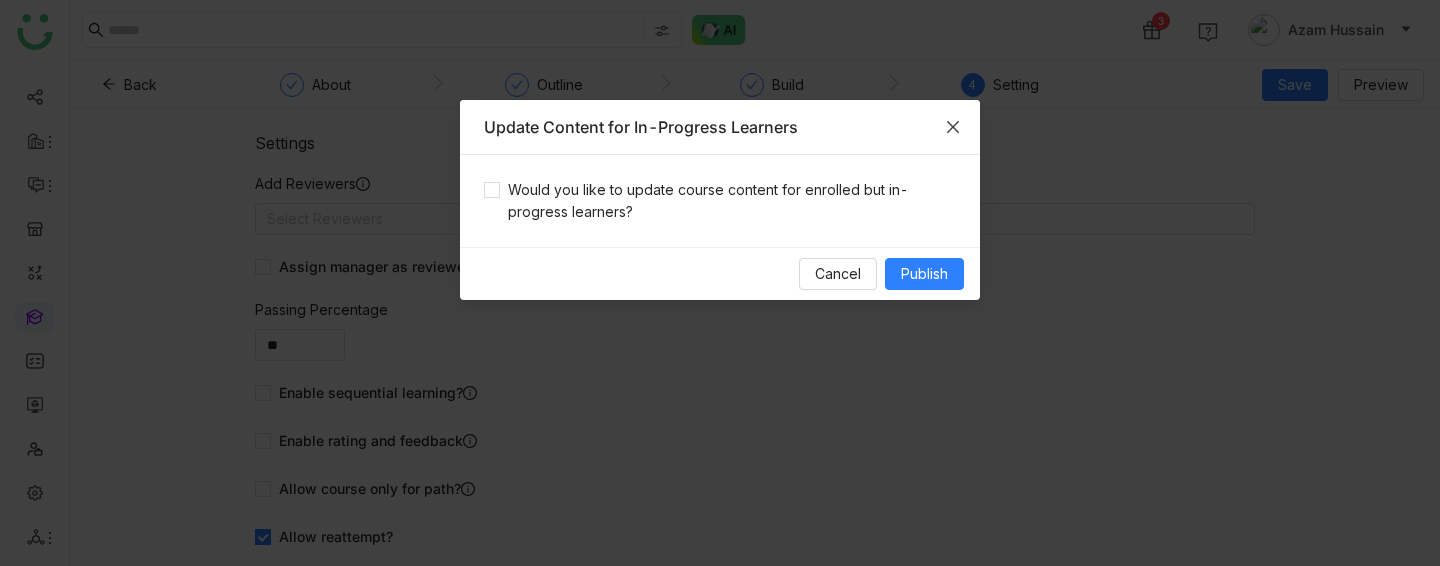 click 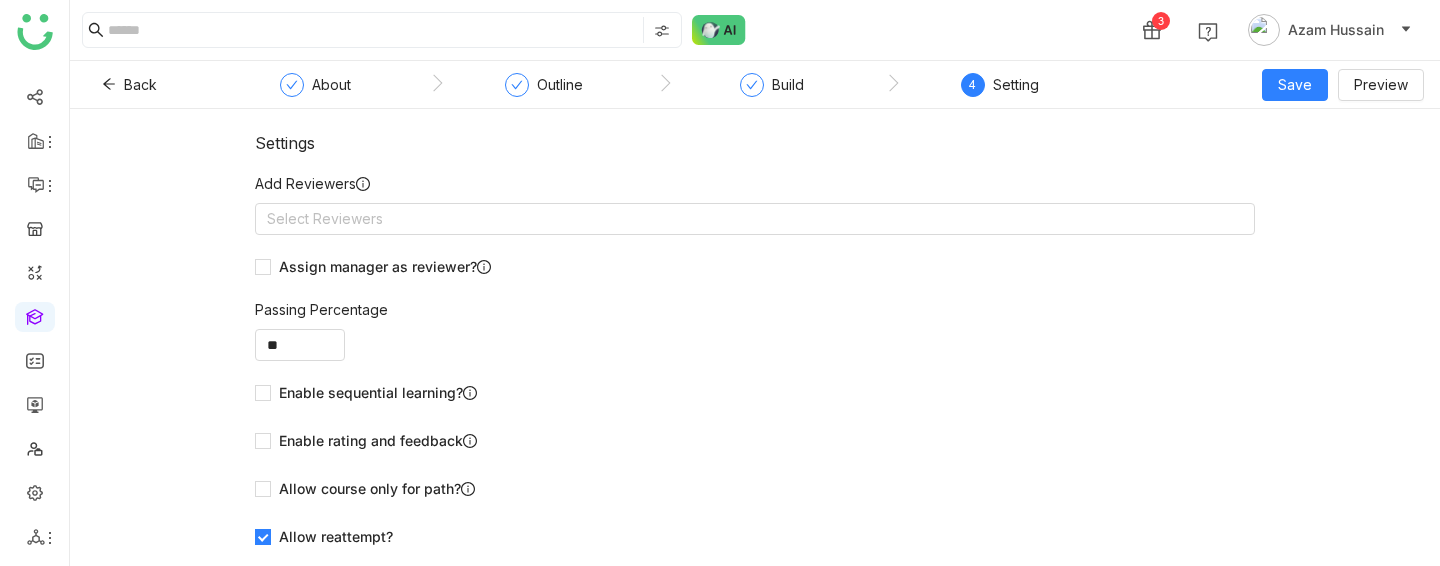 click on "Build" 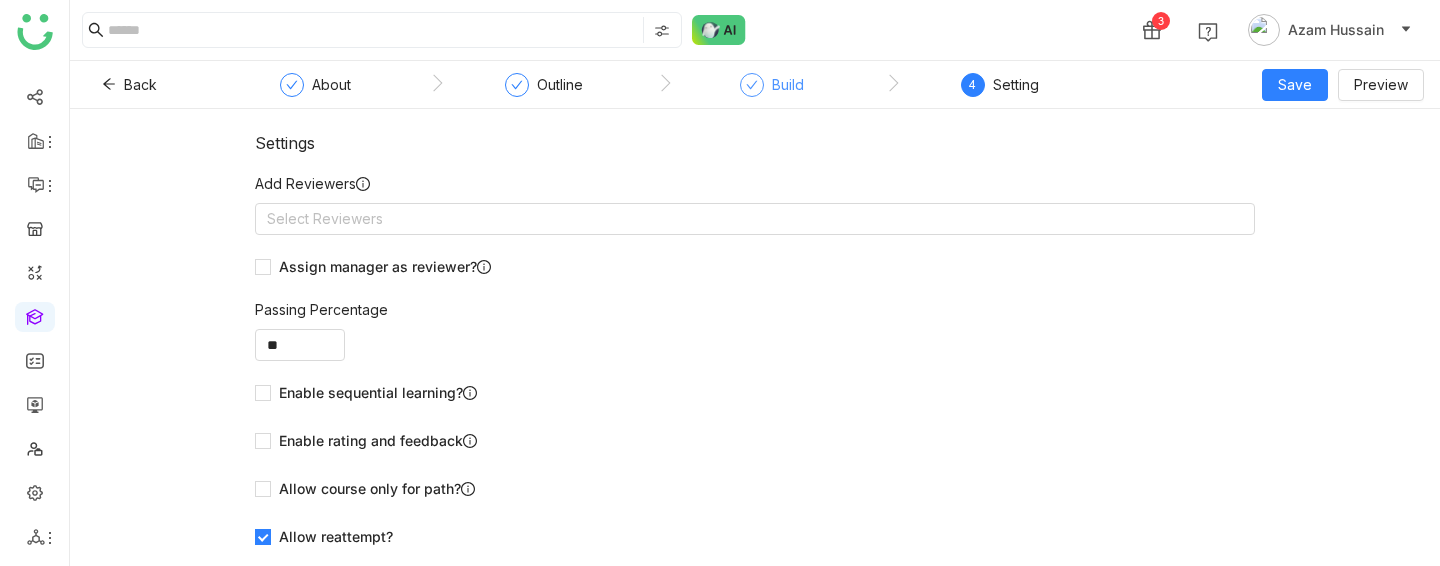 click on "Build" 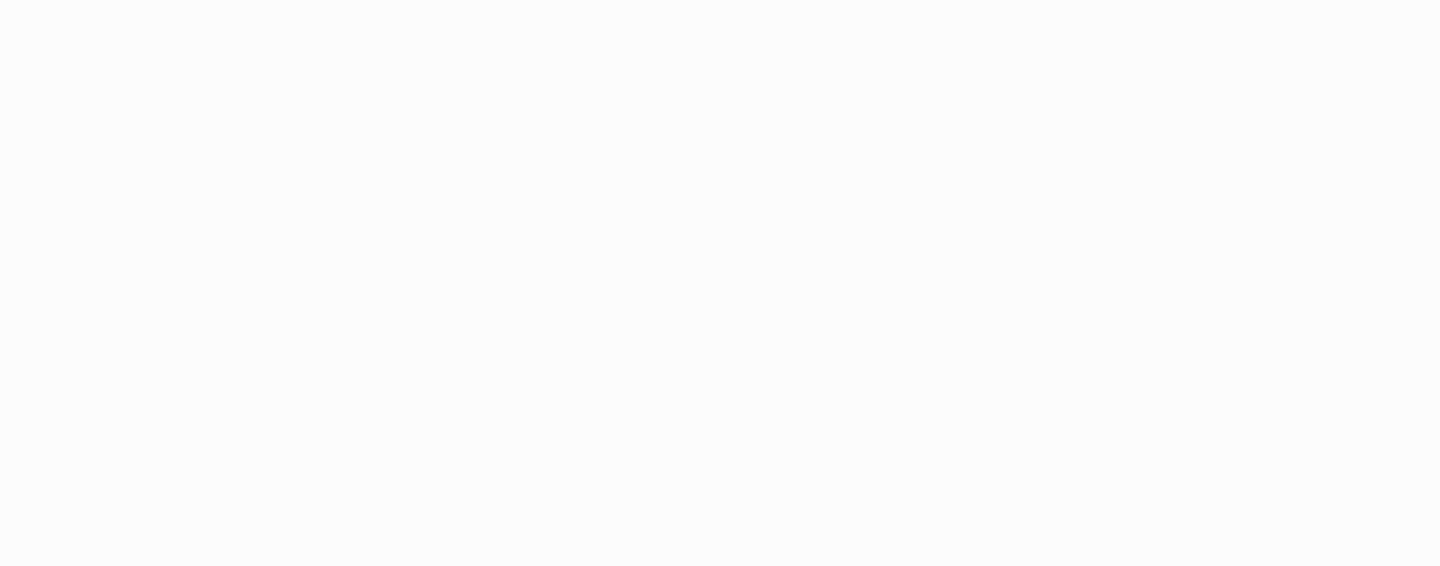 scroll, scrollTop: 0, scrollLeft: 0, axis: both 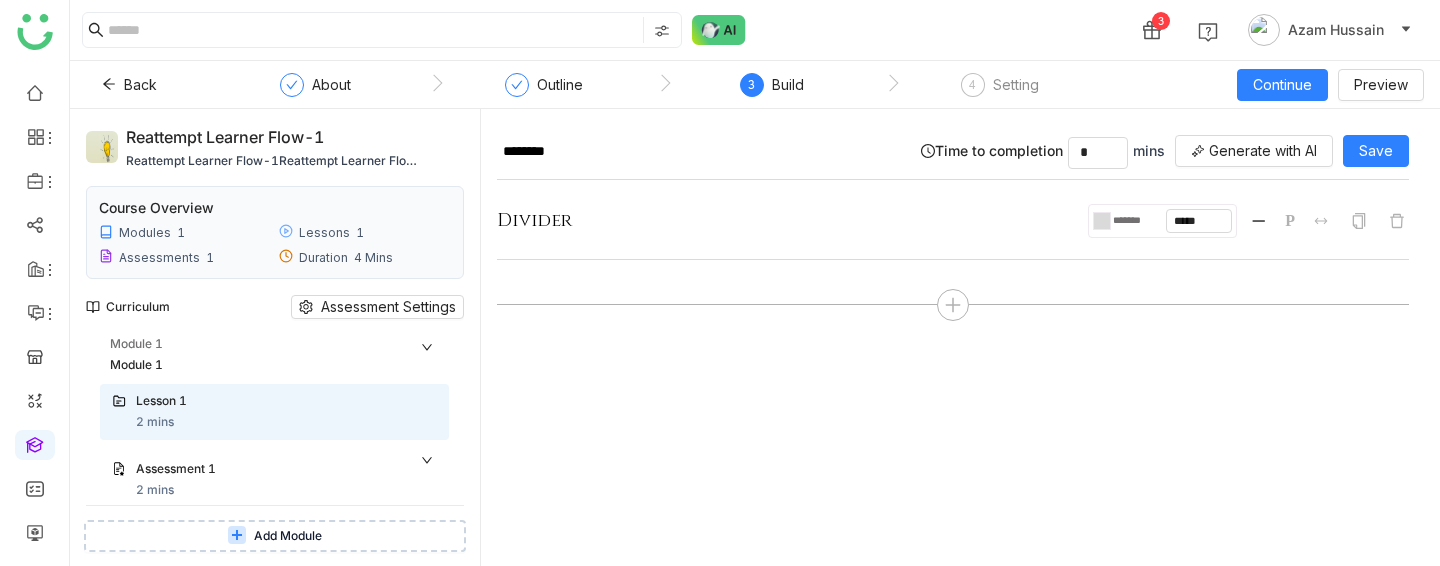 click 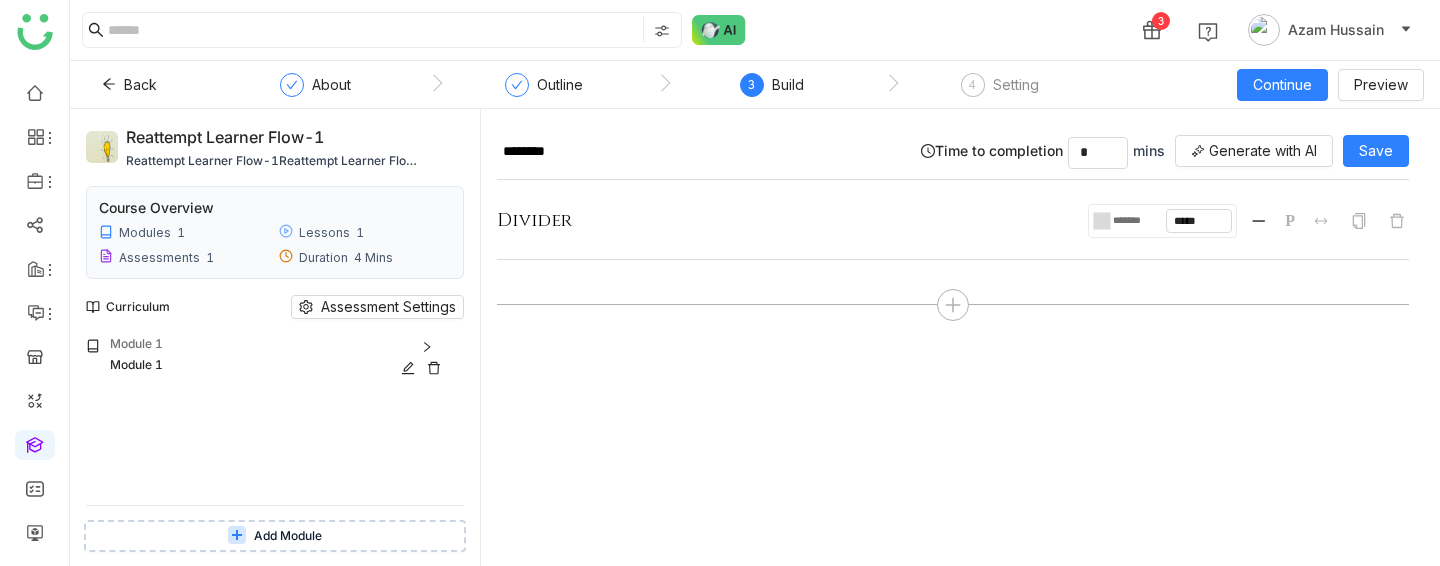 click on "Module 1" at bounding box center (279, 344) 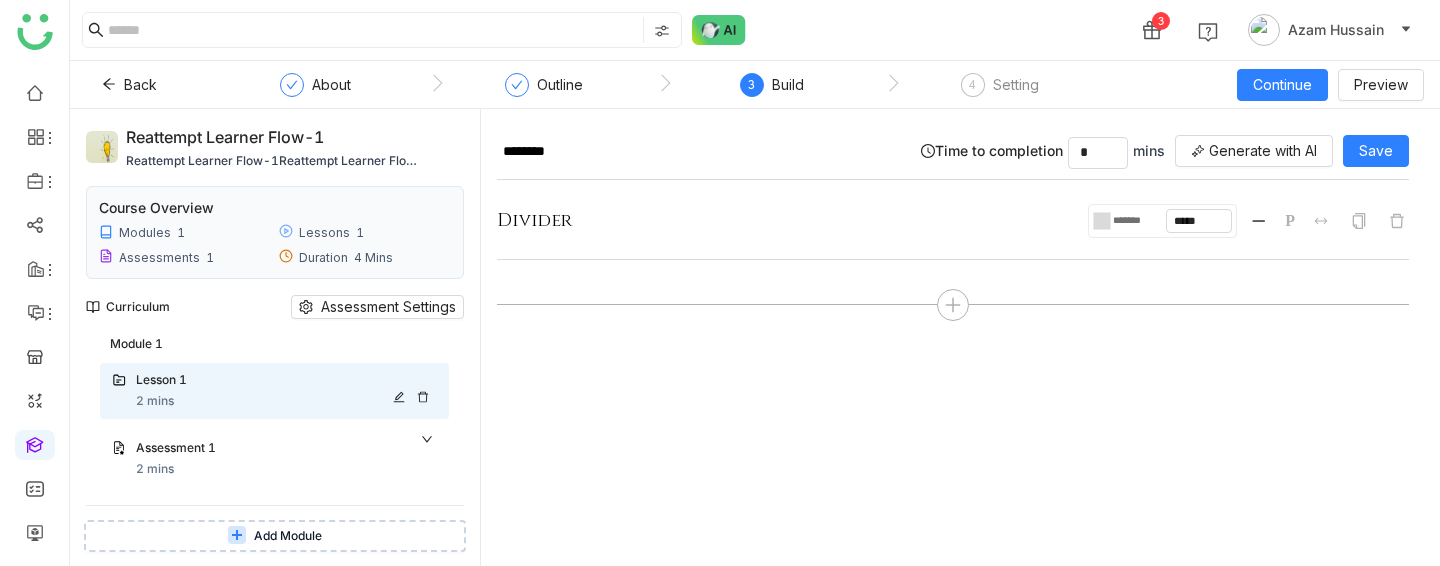 scroll, scrollTop: 0, scrollLeft: 0, axis: both 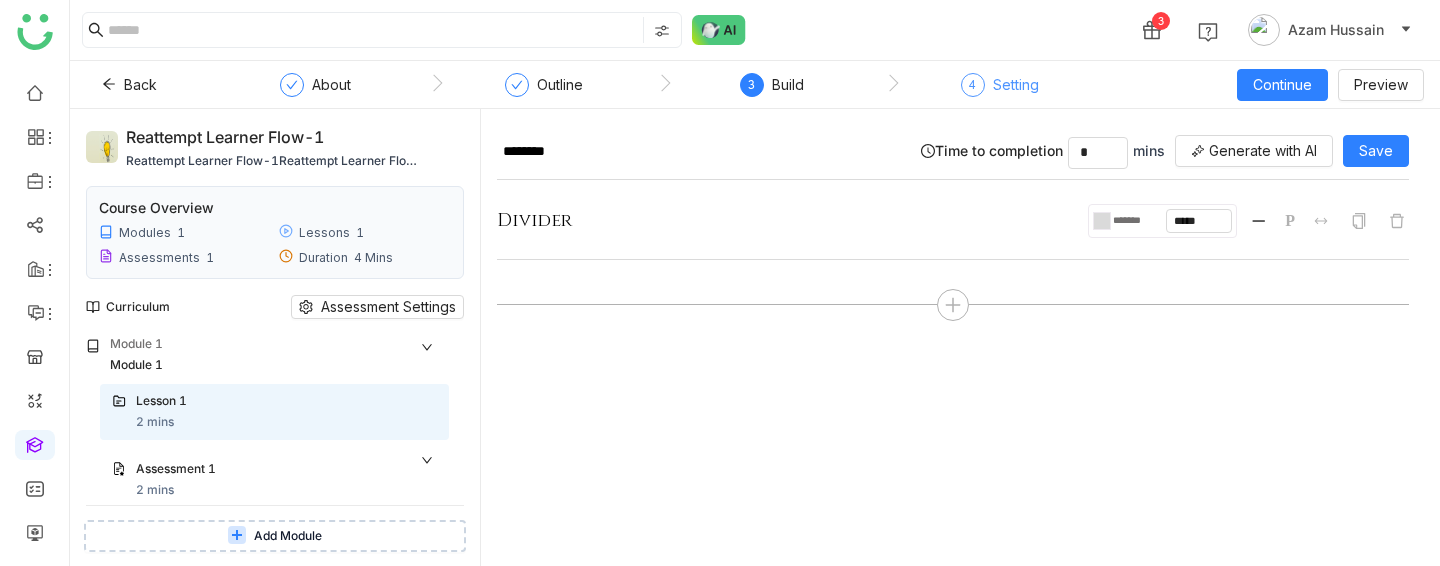 click on "Setting" 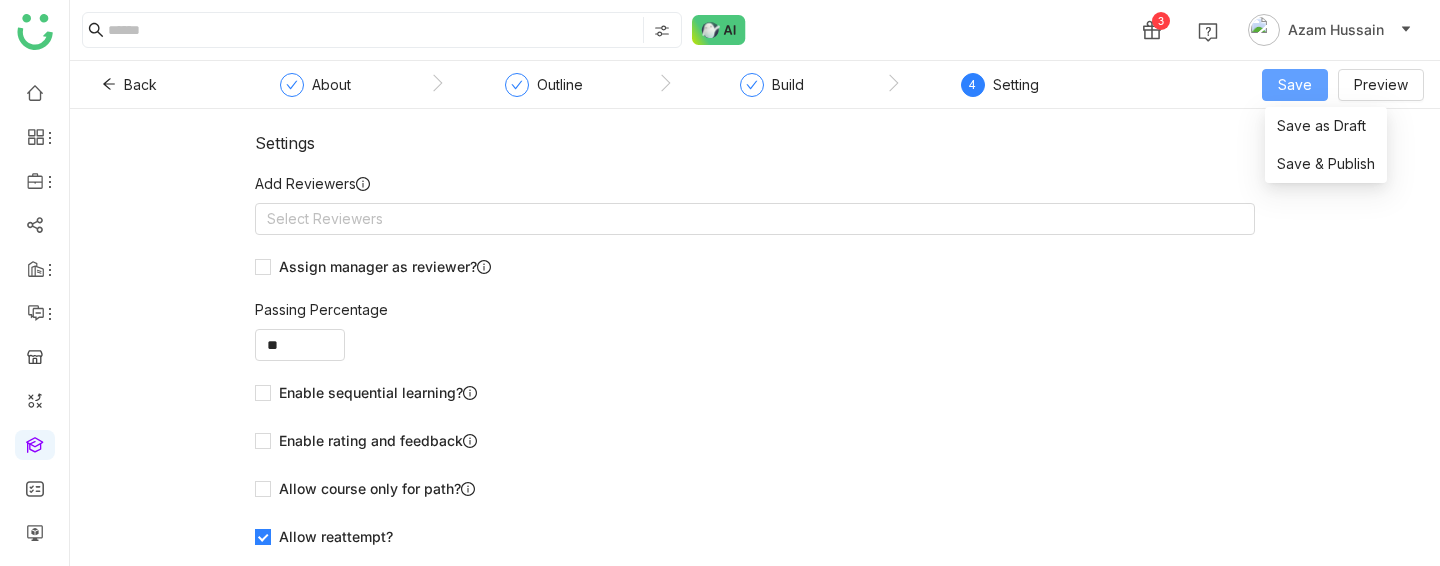 click on "Save" 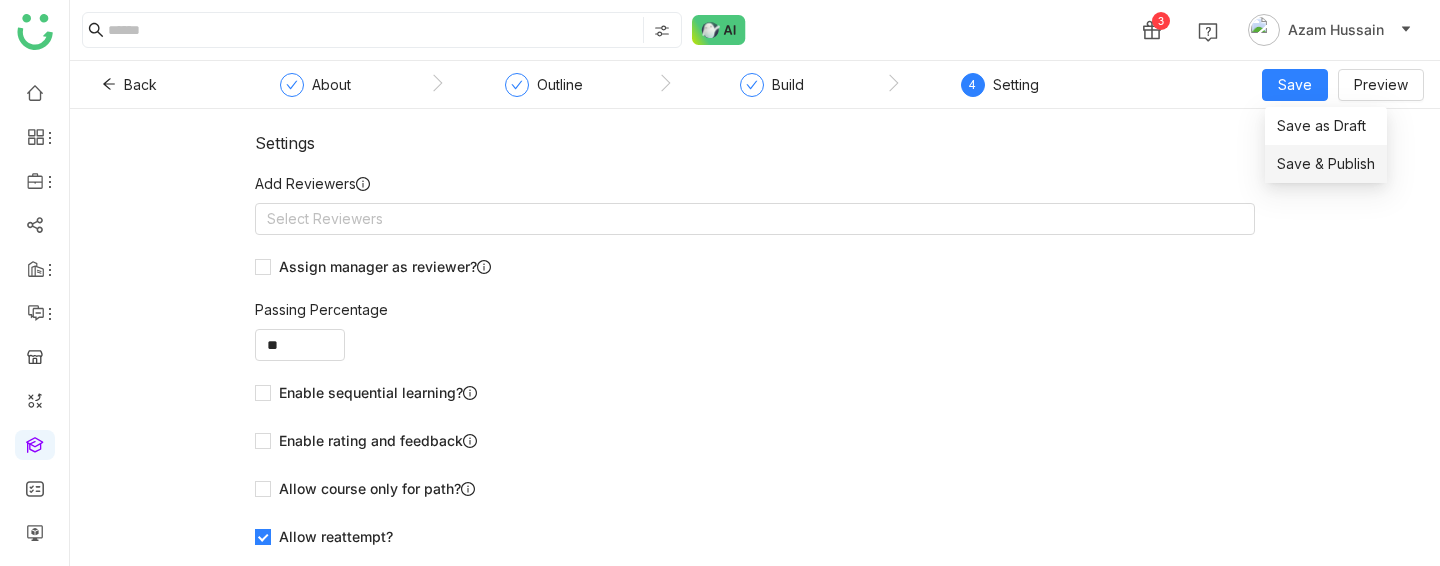 click on "Save & Publish" at bounding box center [1326, 164] 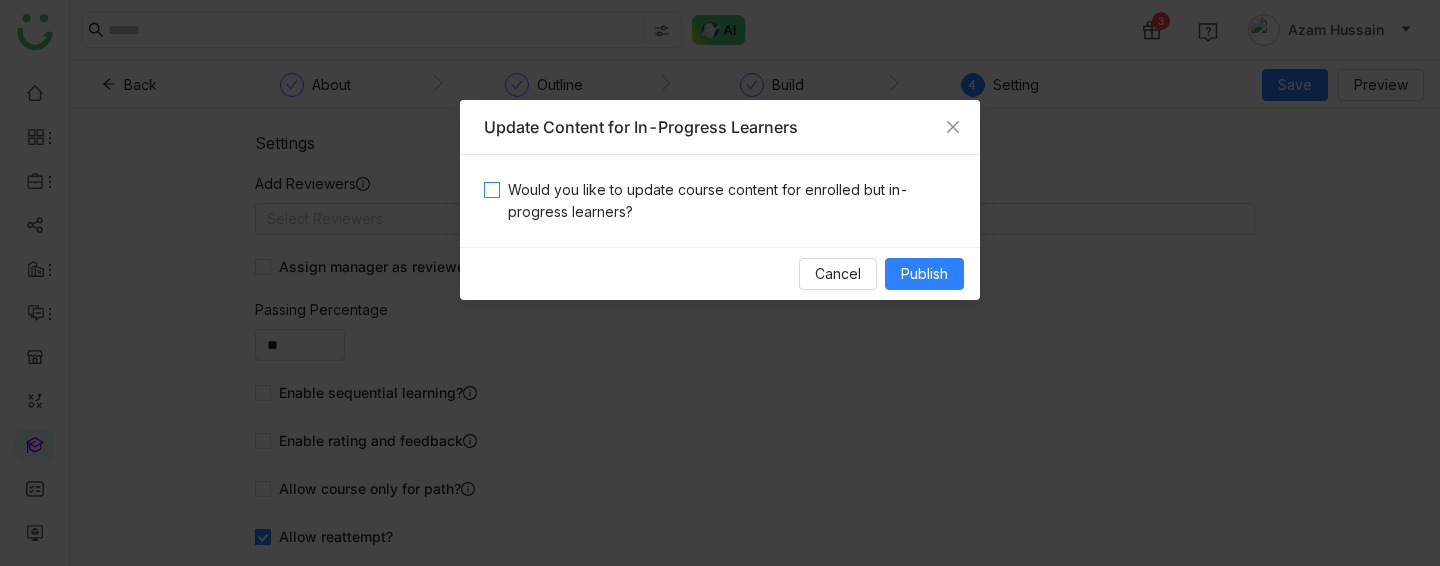 click on "Would you like to update course content for enrolled but in-progress learners?" at bounding box center [728, 201] 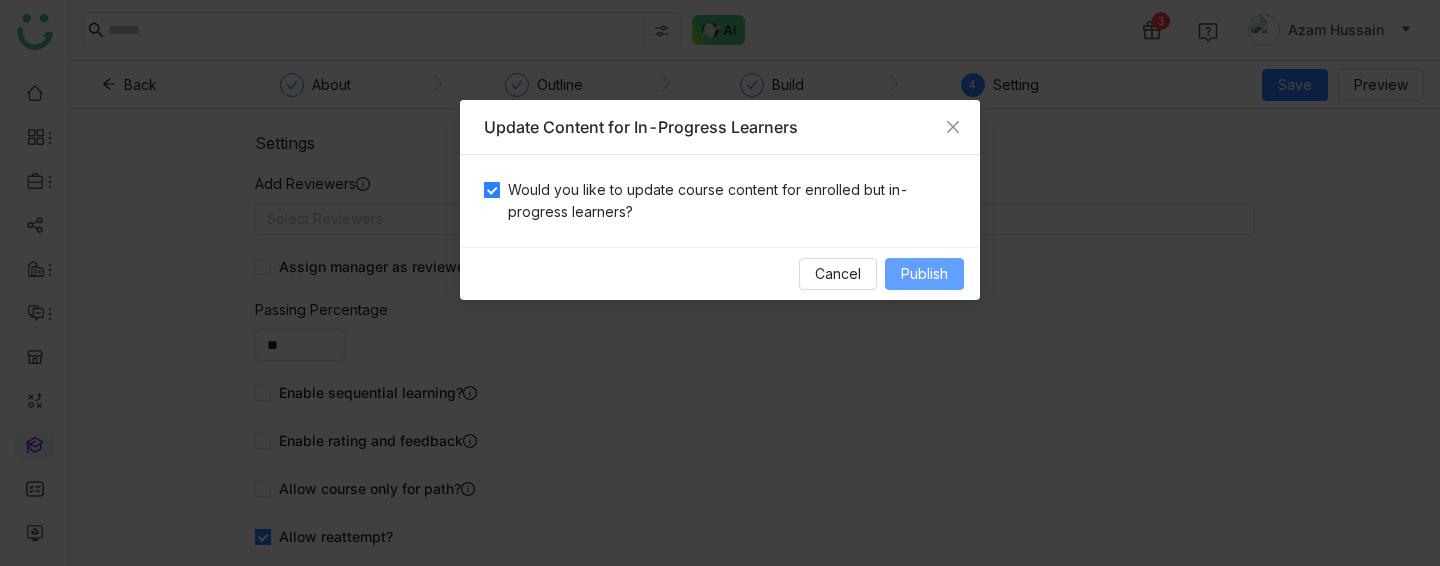 click on "Publish" at bounding box center (924, 274) 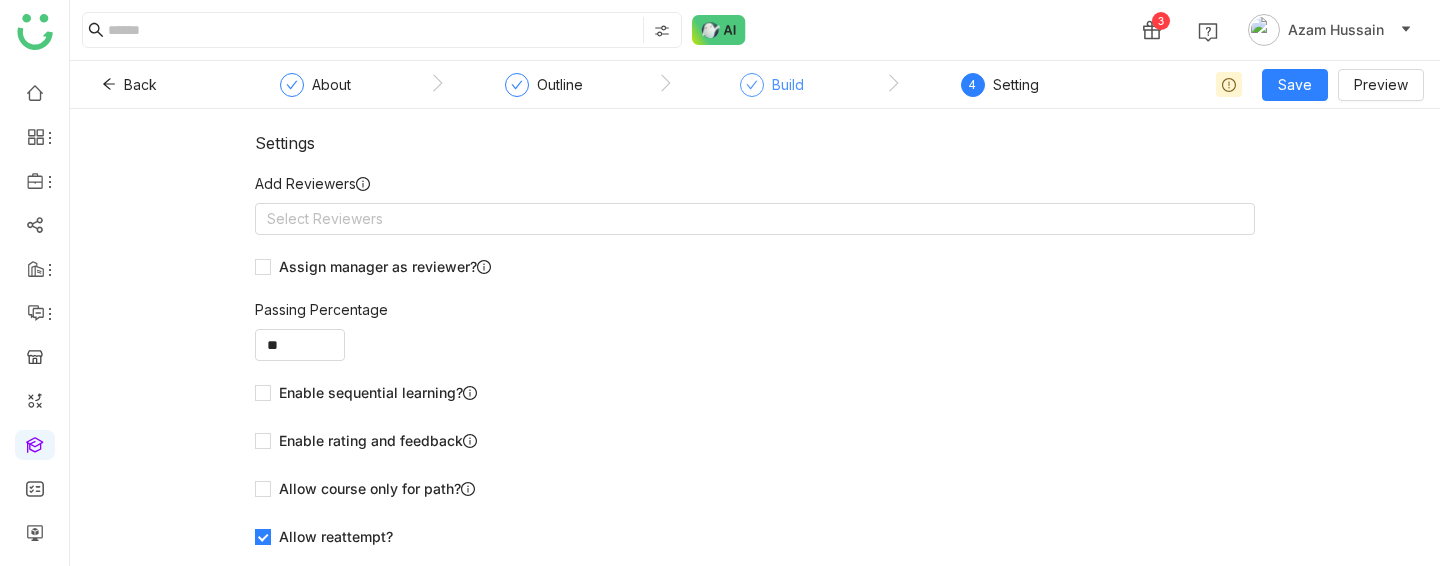 click on "Build" 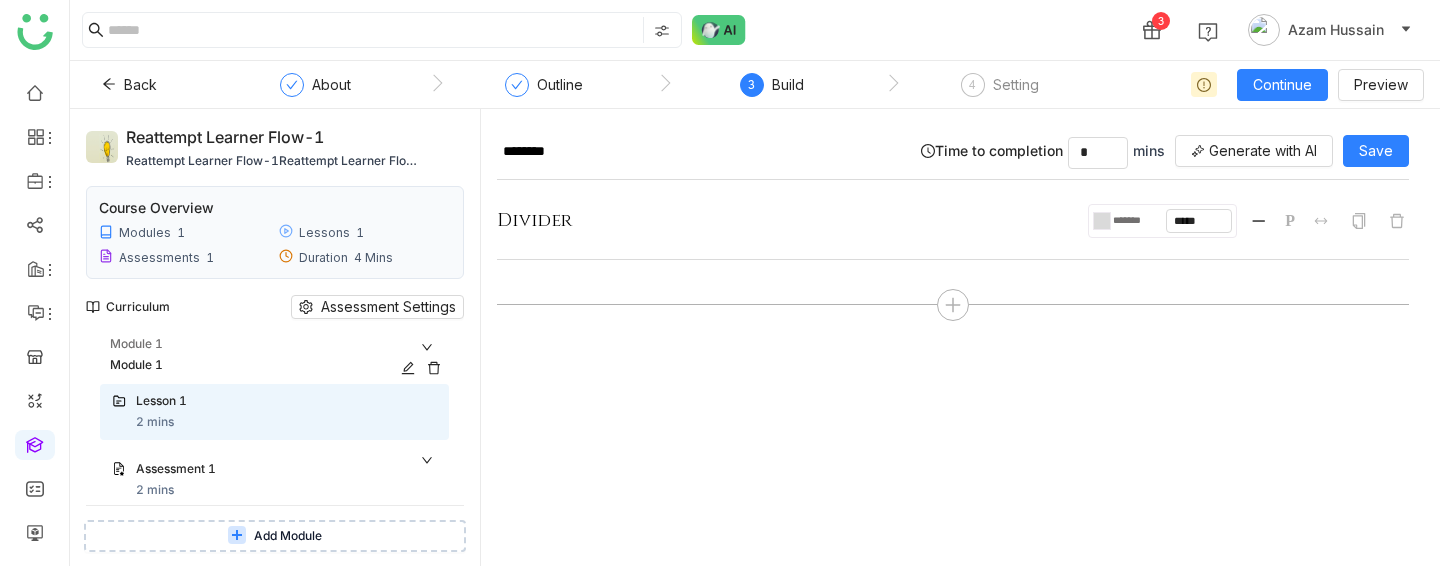 click on "Module 1" at bounding box center (279, 344) 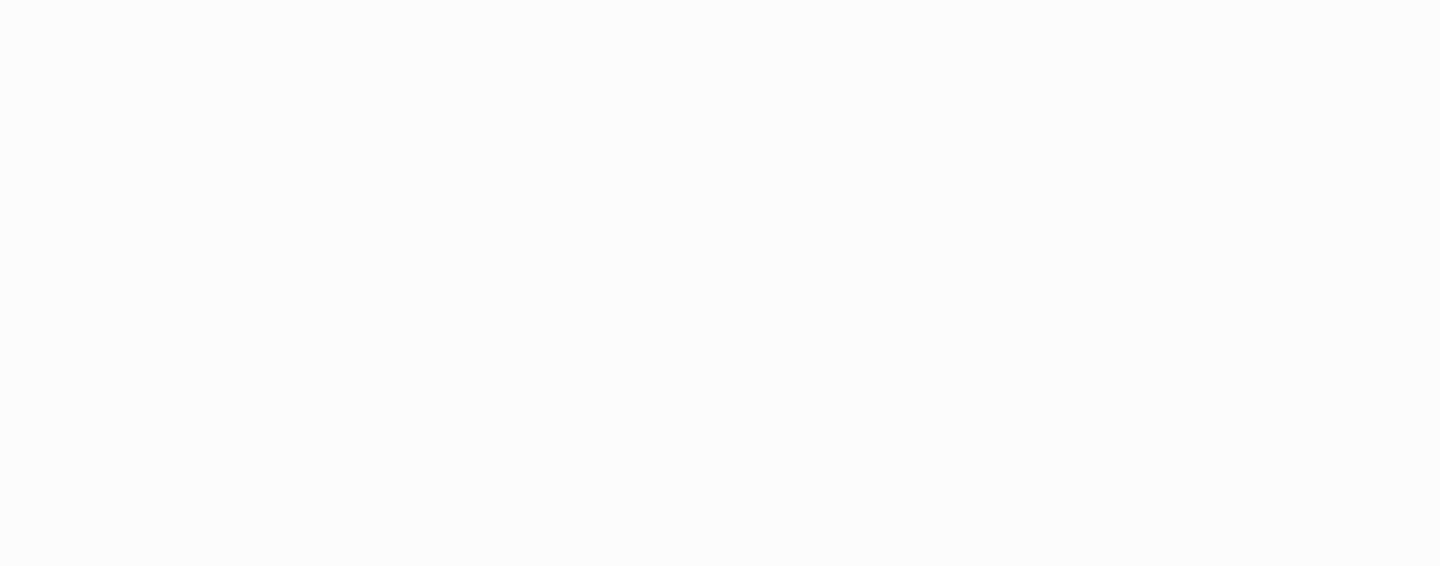 scroll, scrollTop: 0, scrollLeft: 0, axis: both 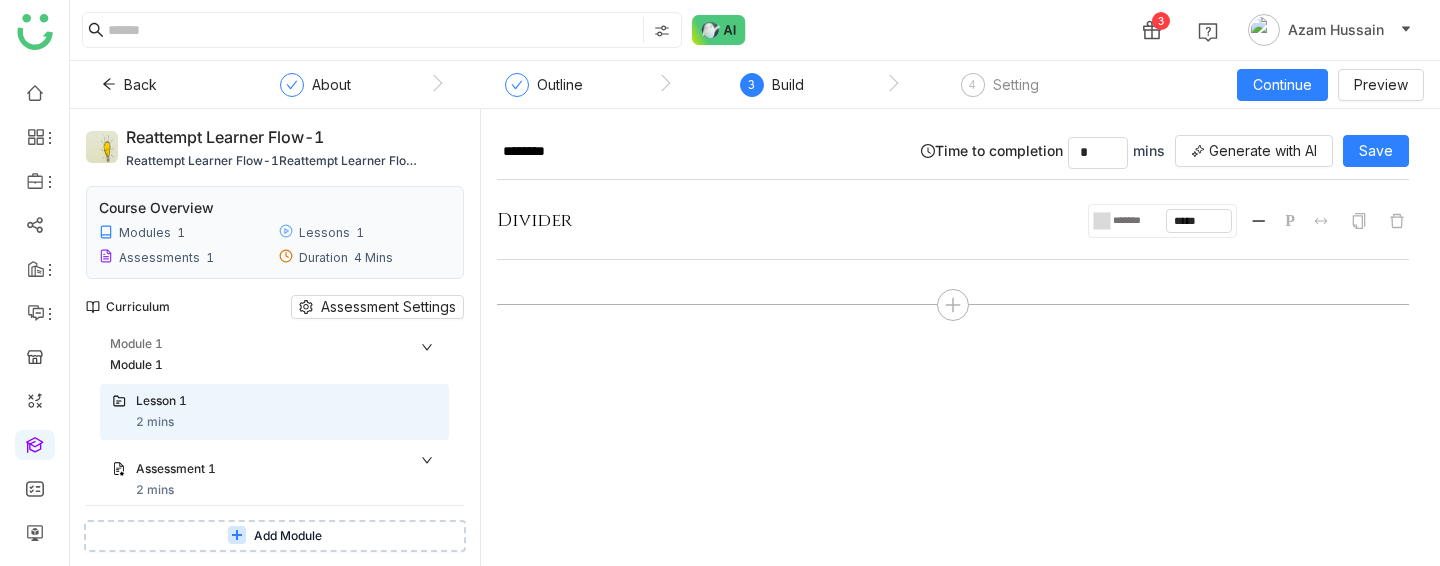 click 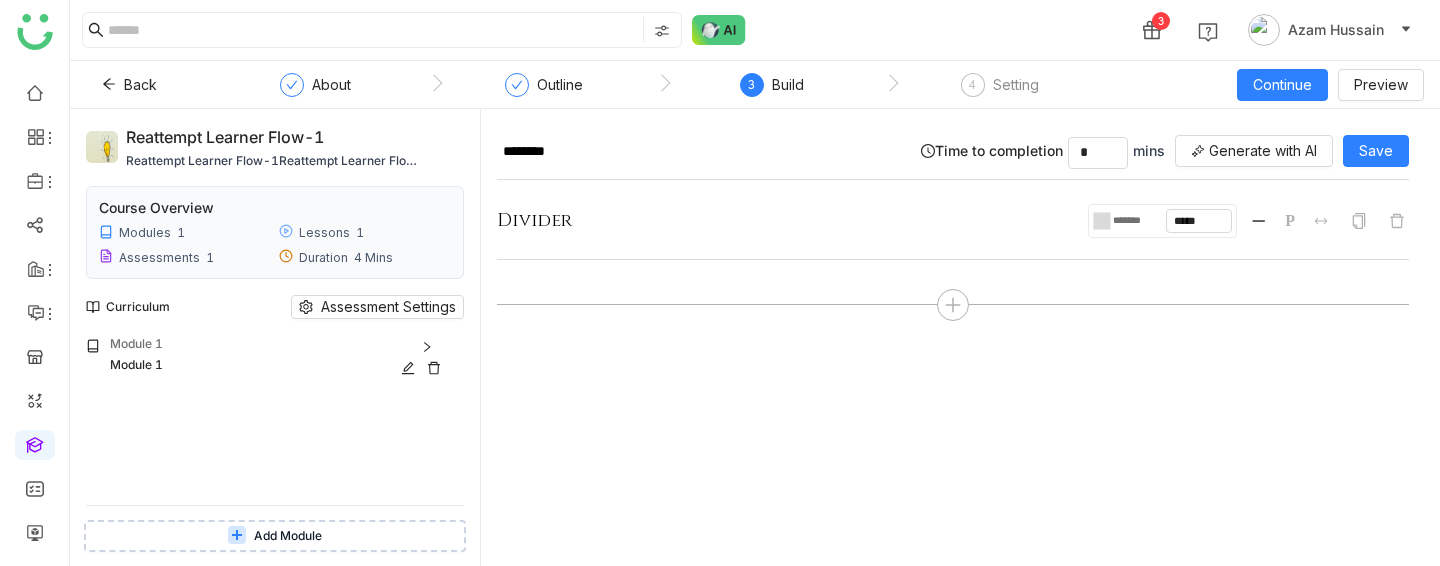 click on "Module 1" at bounding box center (279, 344) 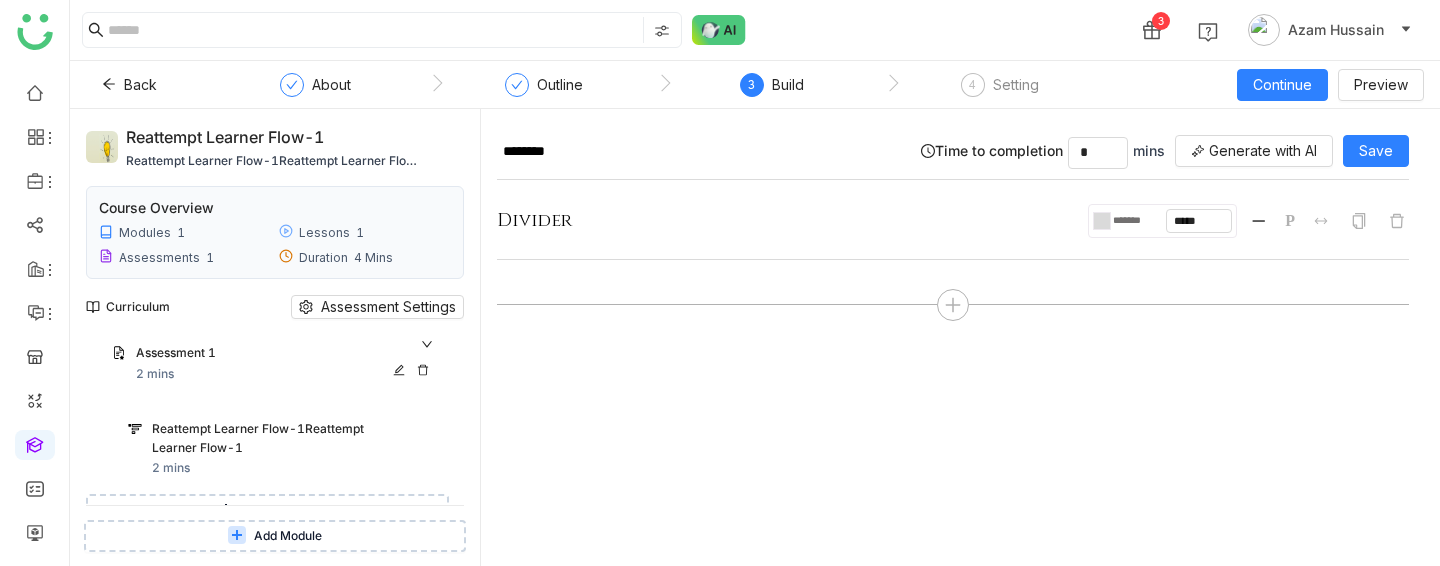 click on "Assessment 1   2 mins" at bounding box center (274, 364) 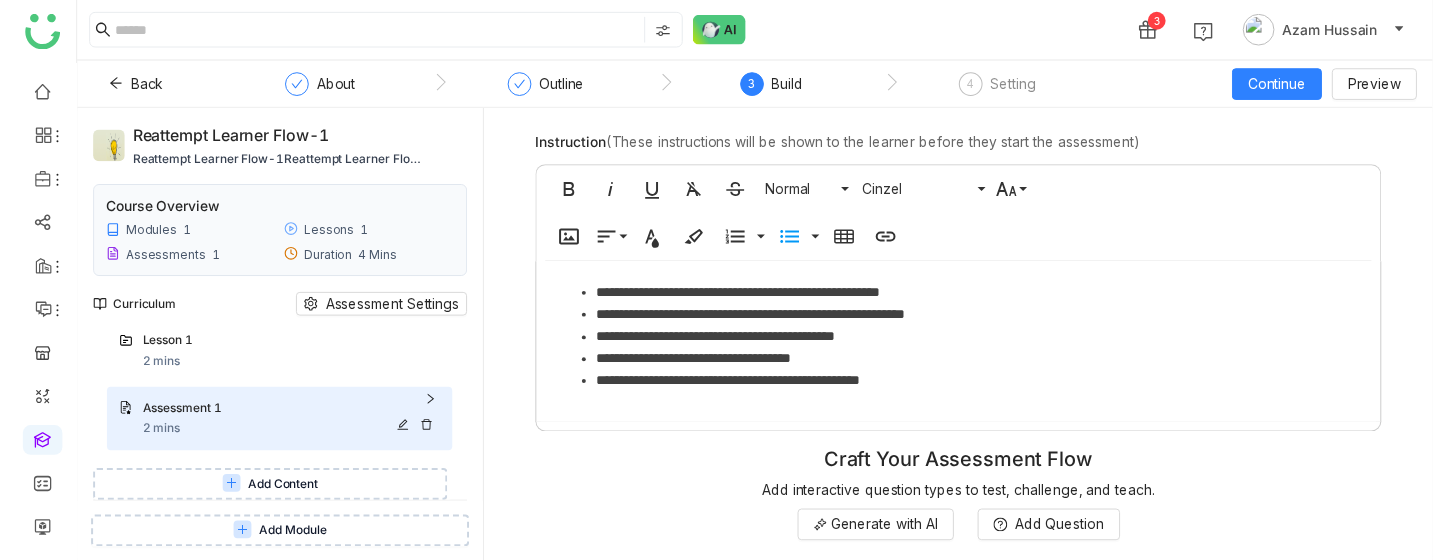 scroll, scrollTop: 0, scrollLeft: 0, axis: both 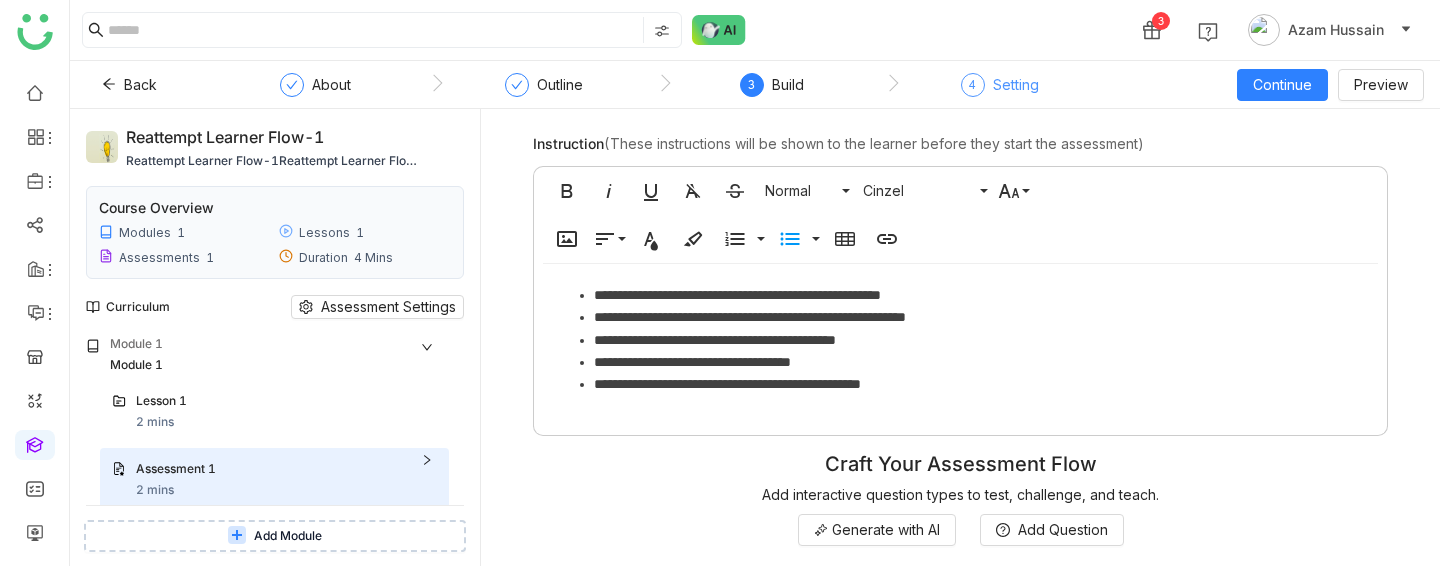 click on "4" 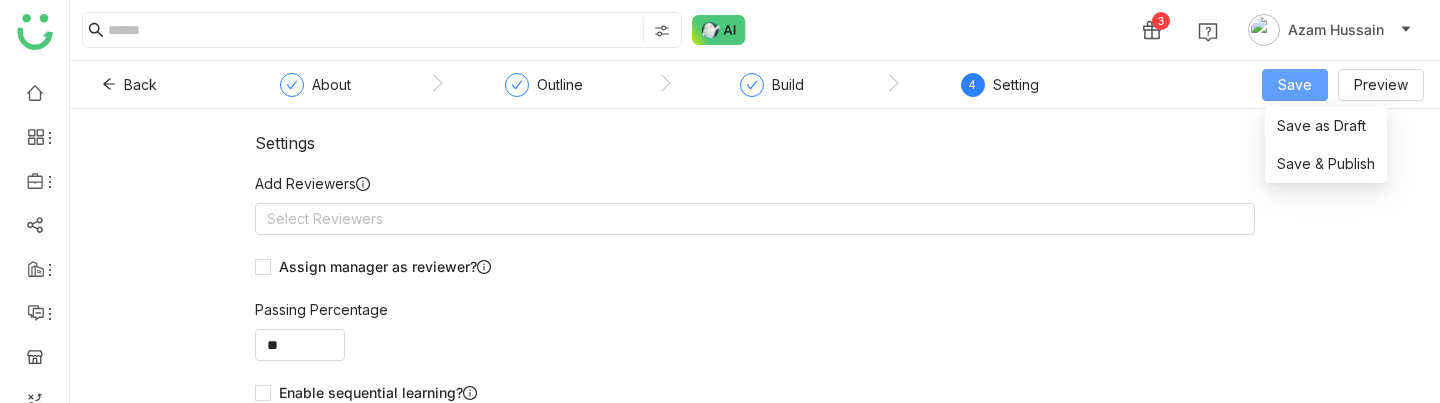 click on "Save" 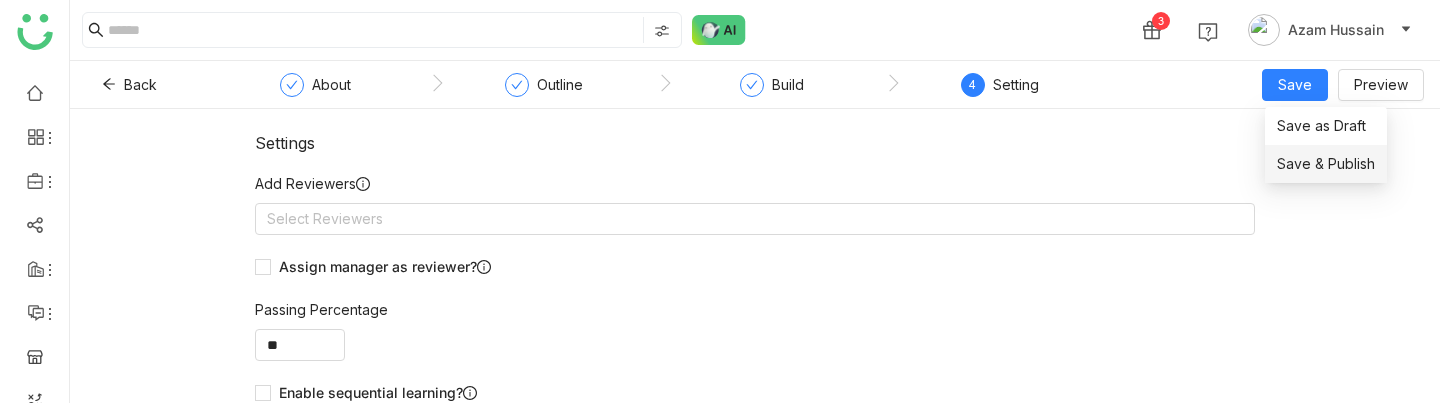 click on "Save & Publish" at bounding box center (1326, 164) 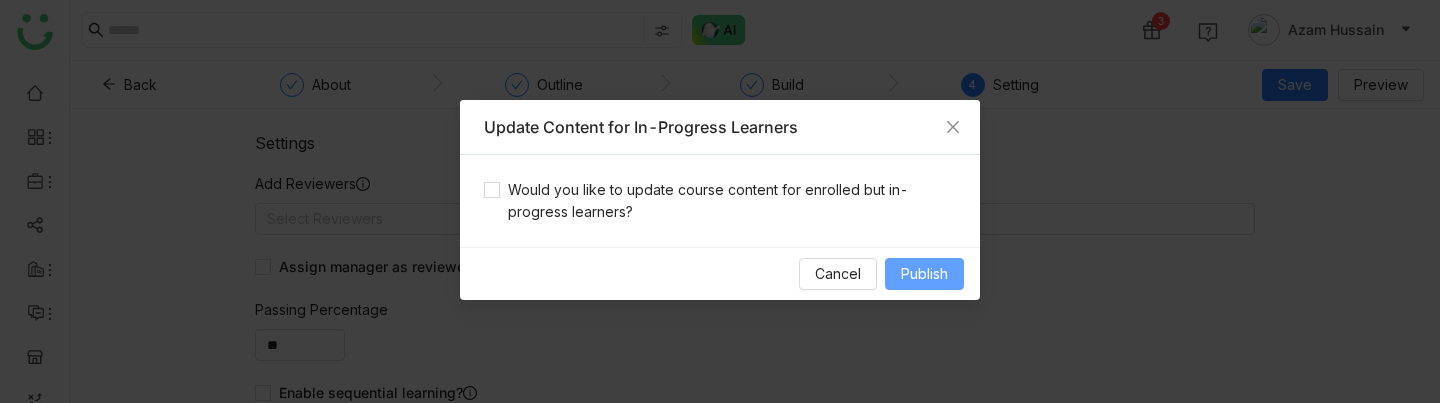 click on "Publish" at bounding box center (924, 274) 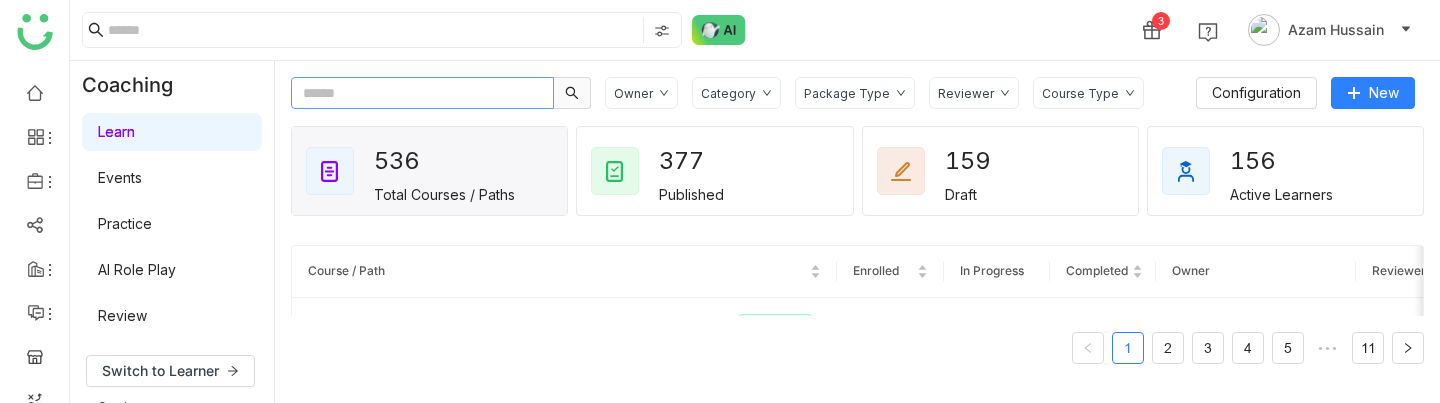 click 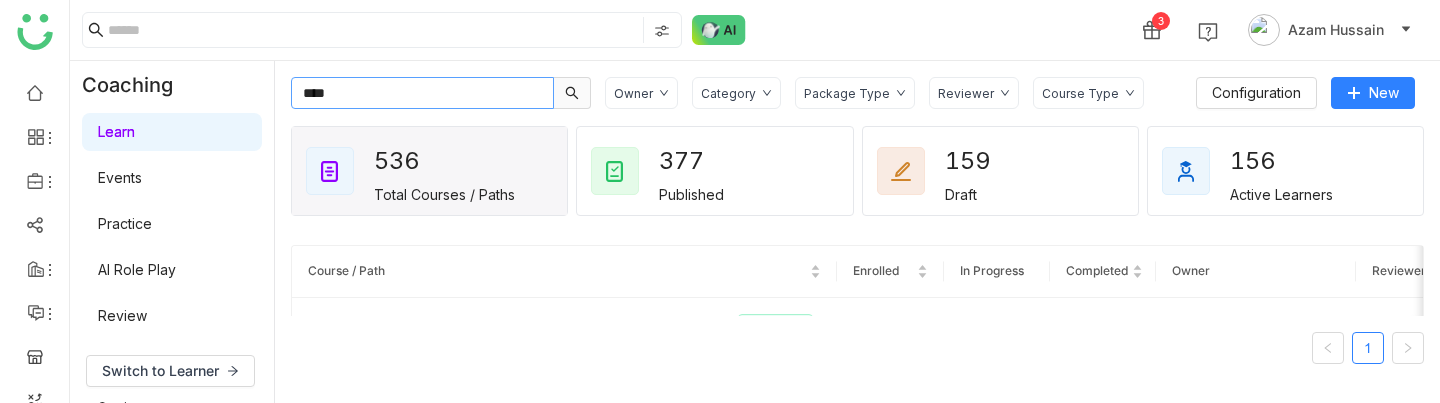 type on "****" 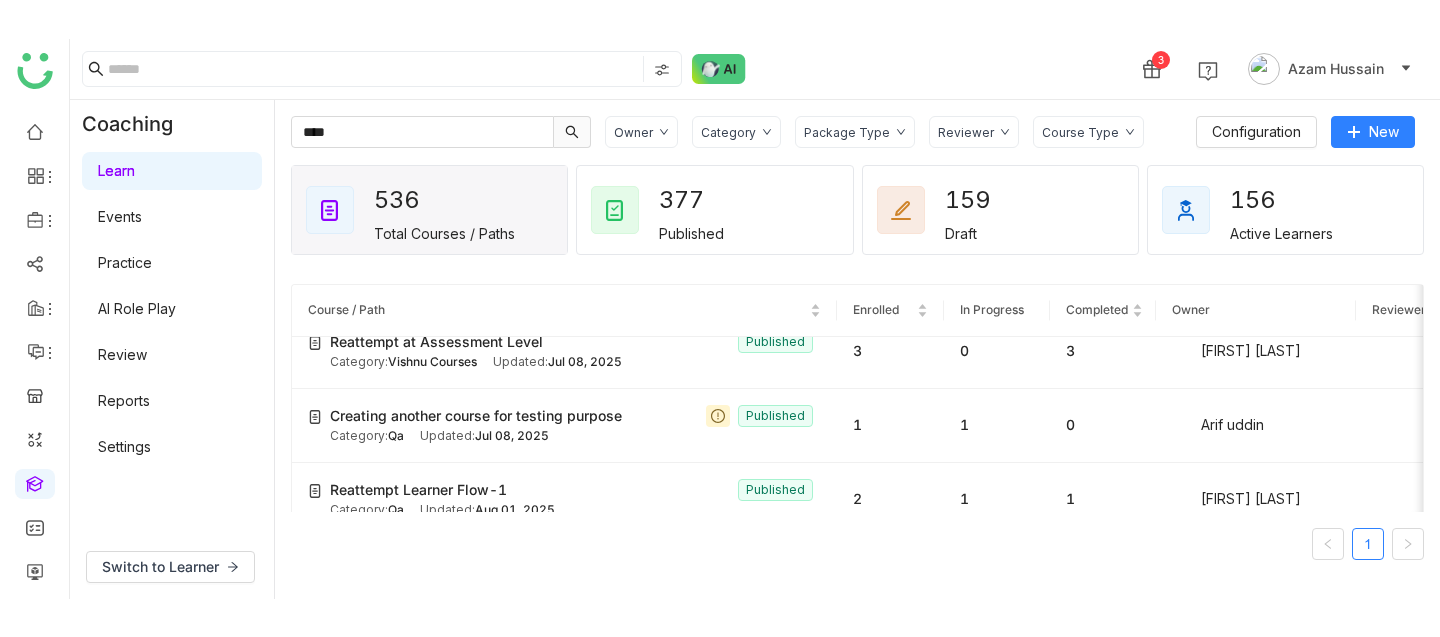 scroll, scrollTop: 979, scrollLeft: 0, axis: vertical 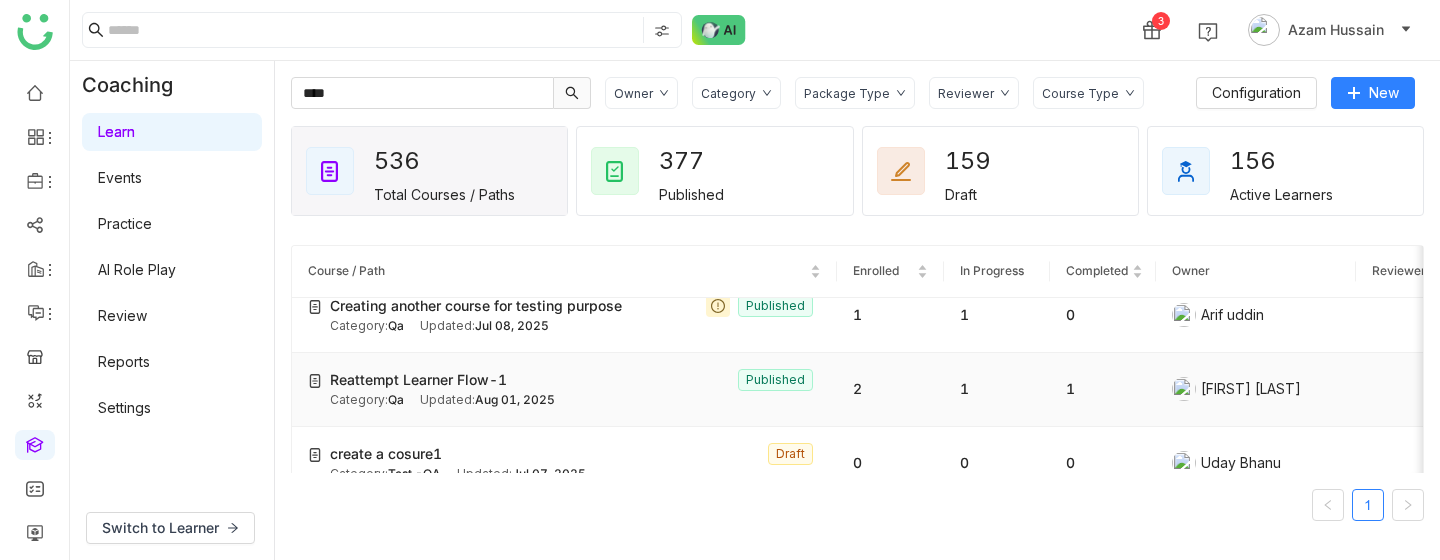 click on "Reattempt Learner Flow-1  Published Category:  Qa Updated:   Aug 01, 2025" 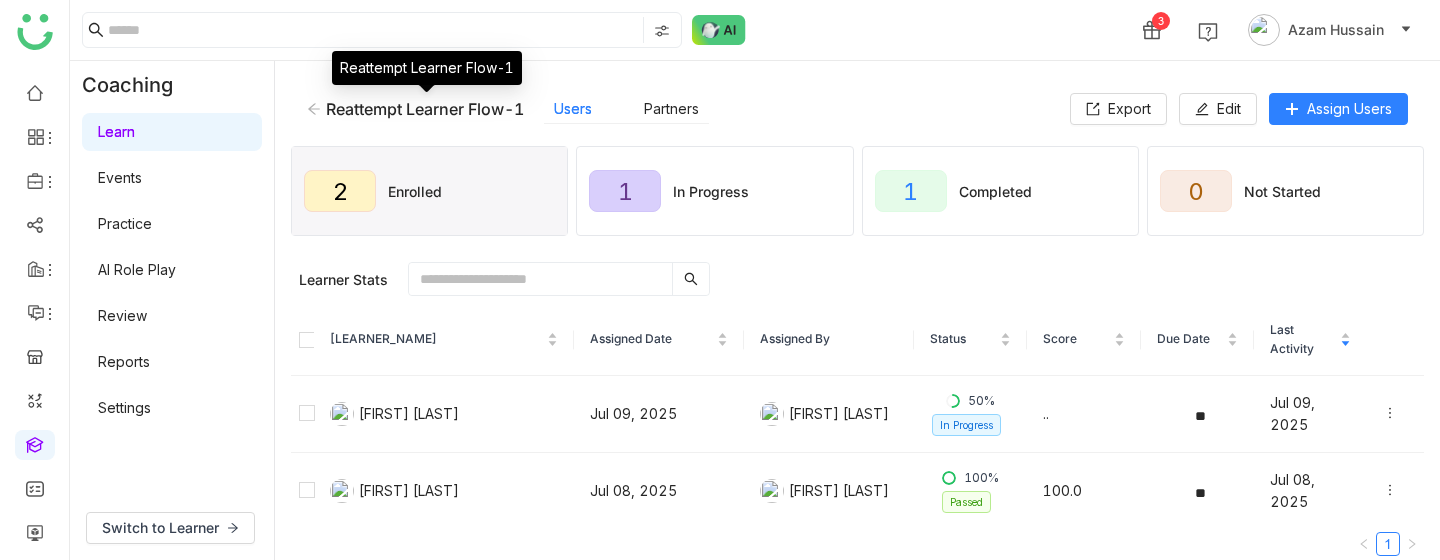 drag, startPoint x: 532, startPoint y: 105, endPoint x: 326, endPoint y: 112, distance: 206.1189 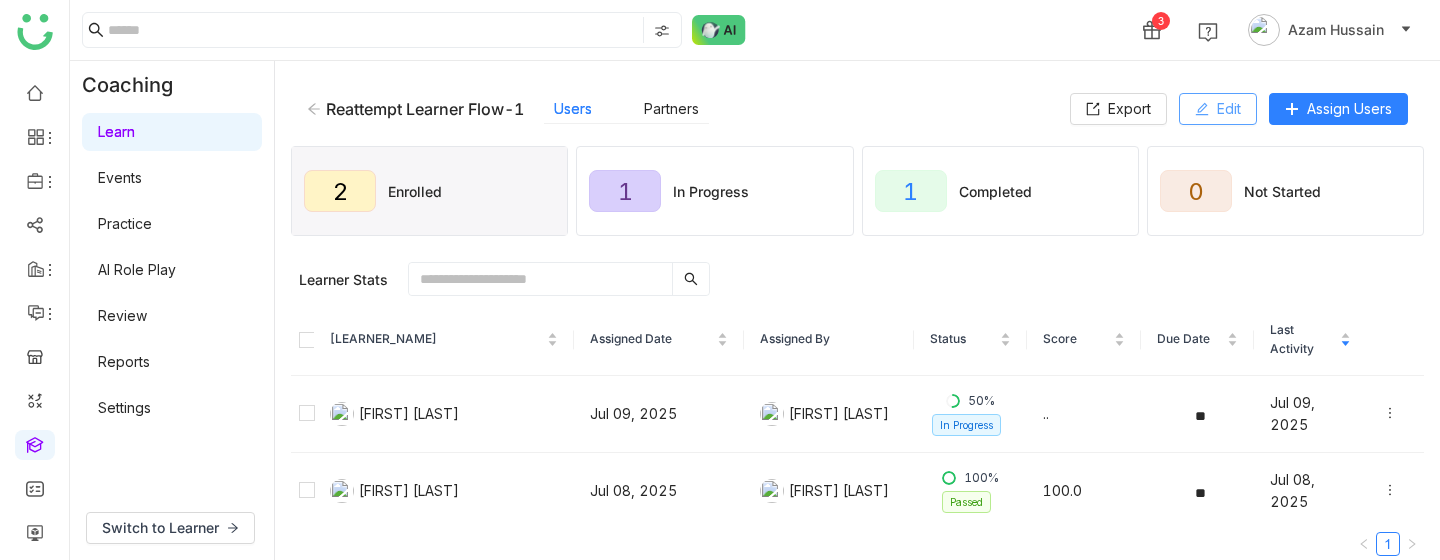 click on "Edit" 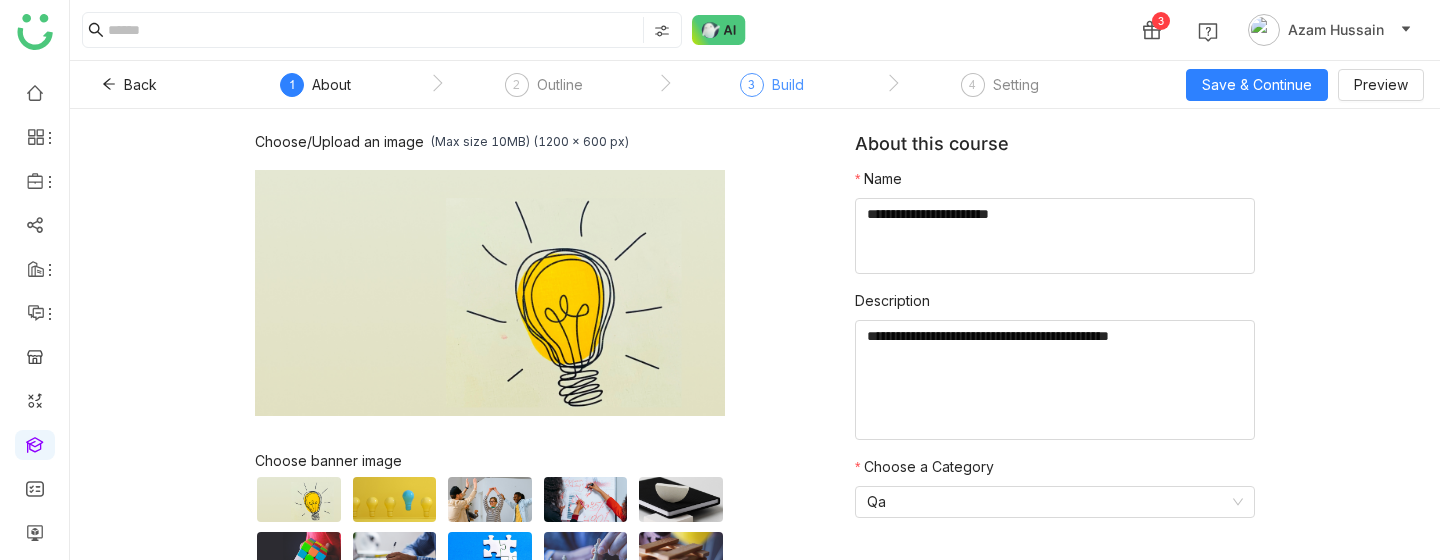 click on "Build" 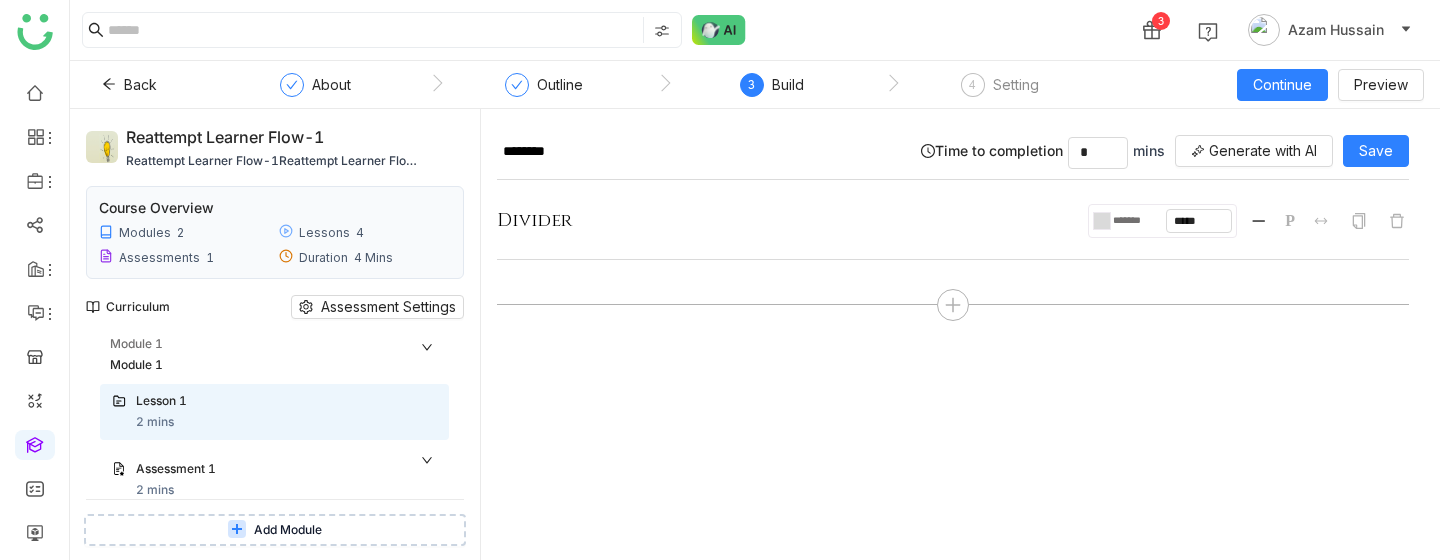 click 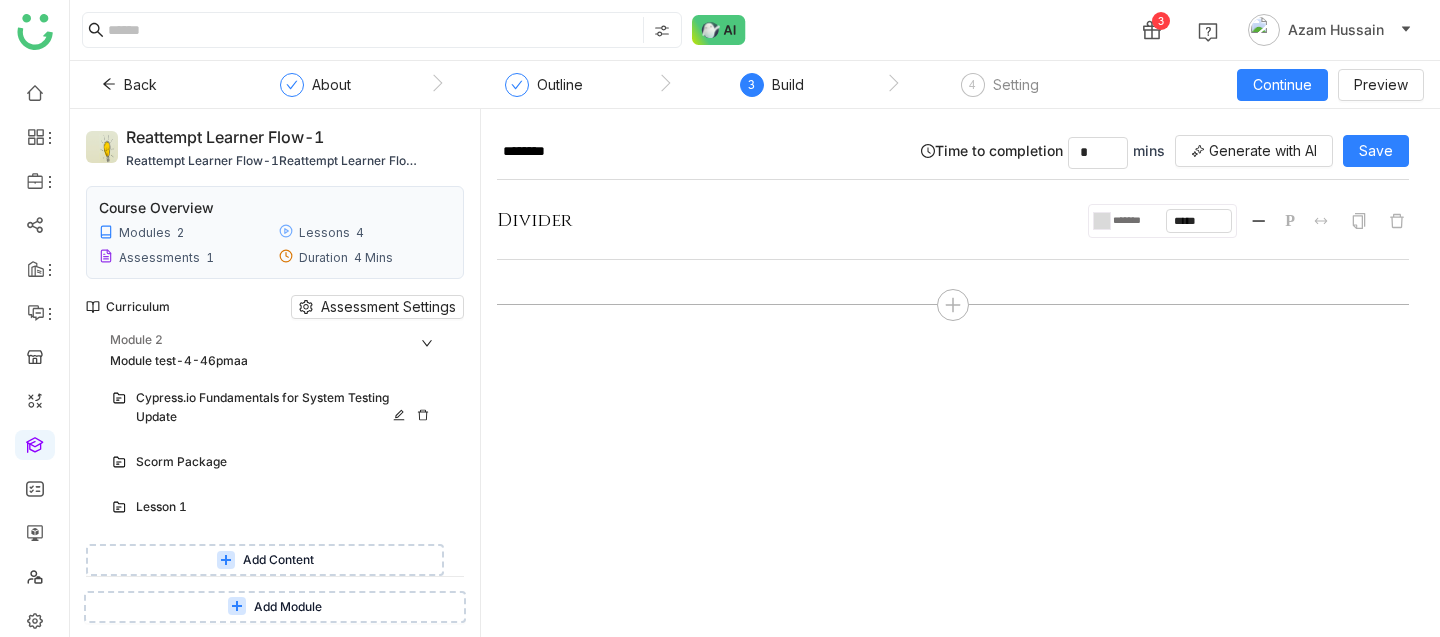 scroll, scrollTop: 60, scrollLeft: 0, axis: vertical 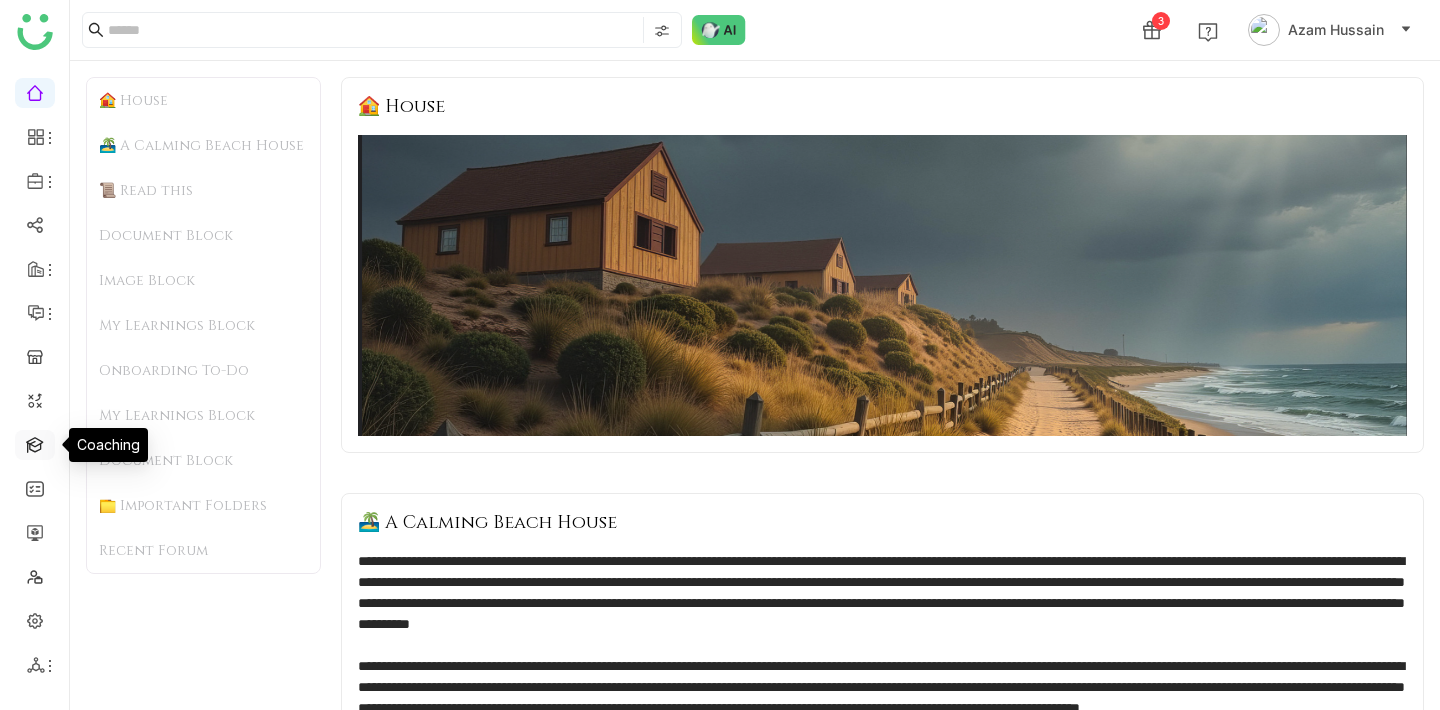 click at bounding box center [35, 443] 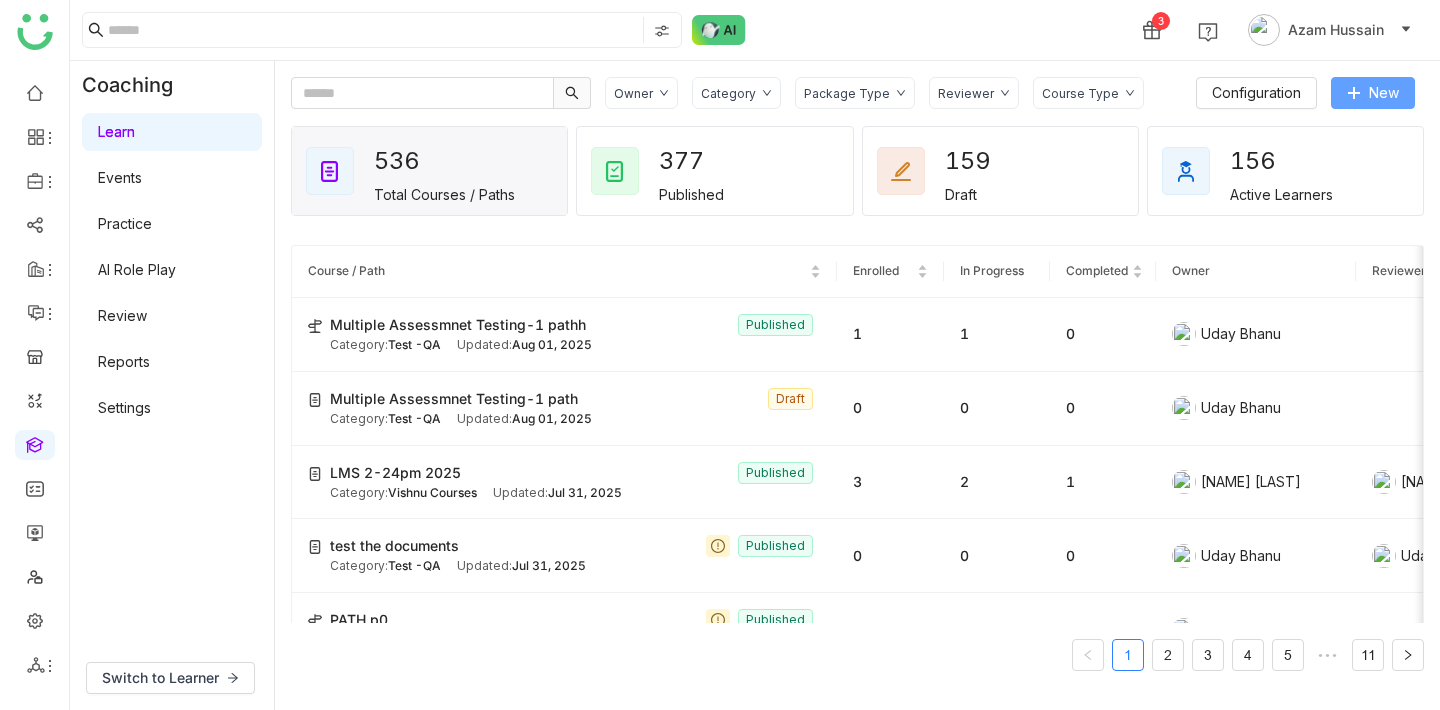click on "New" 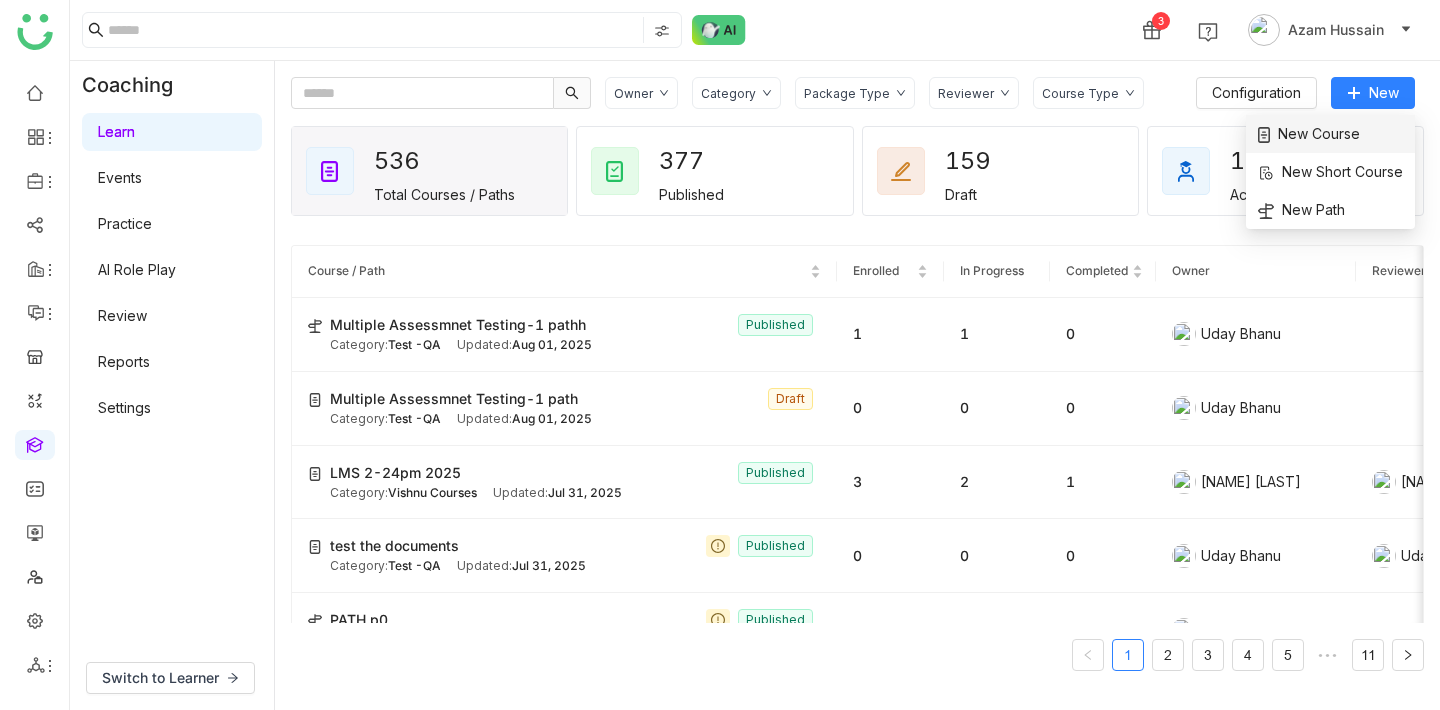 click on "New Course" at bounding box center [1330, 134] 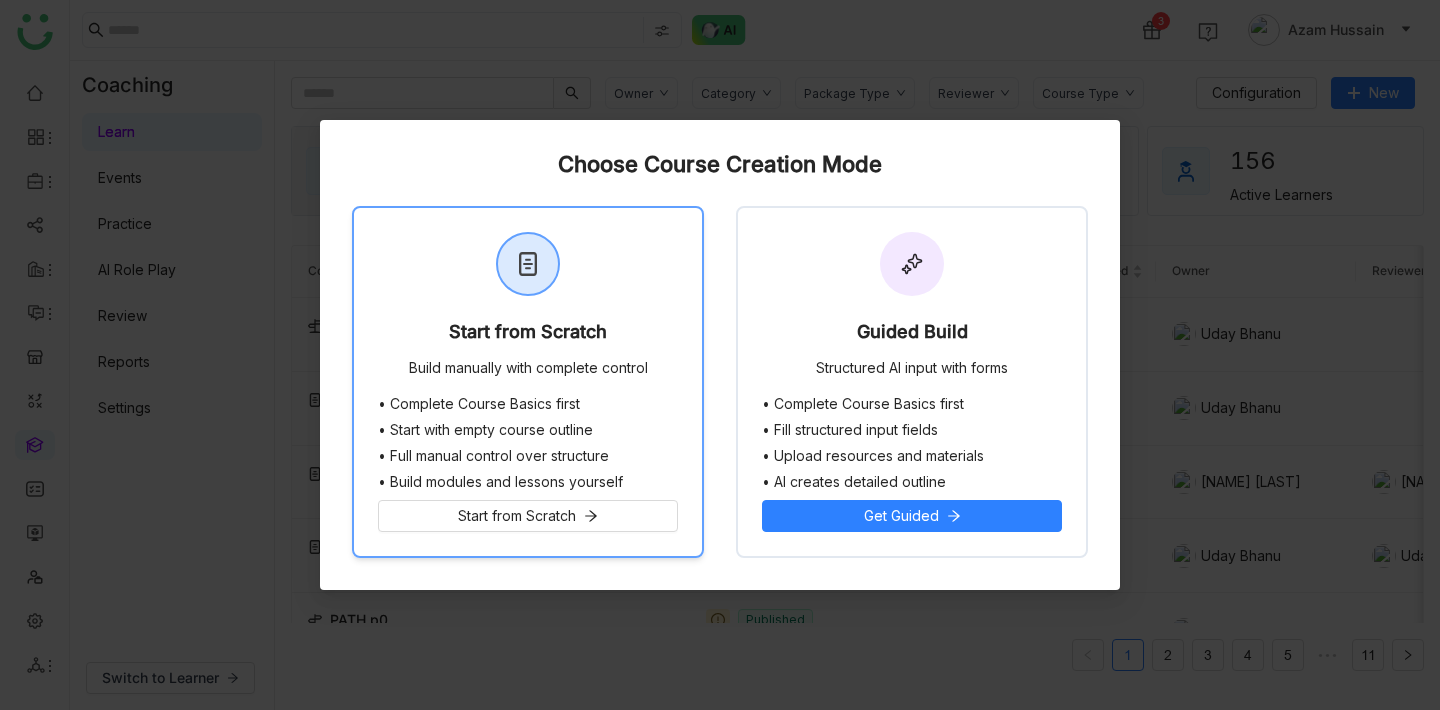 click on "Start from Scratch   Build manually with complete control" at bounding box center [528, 302] 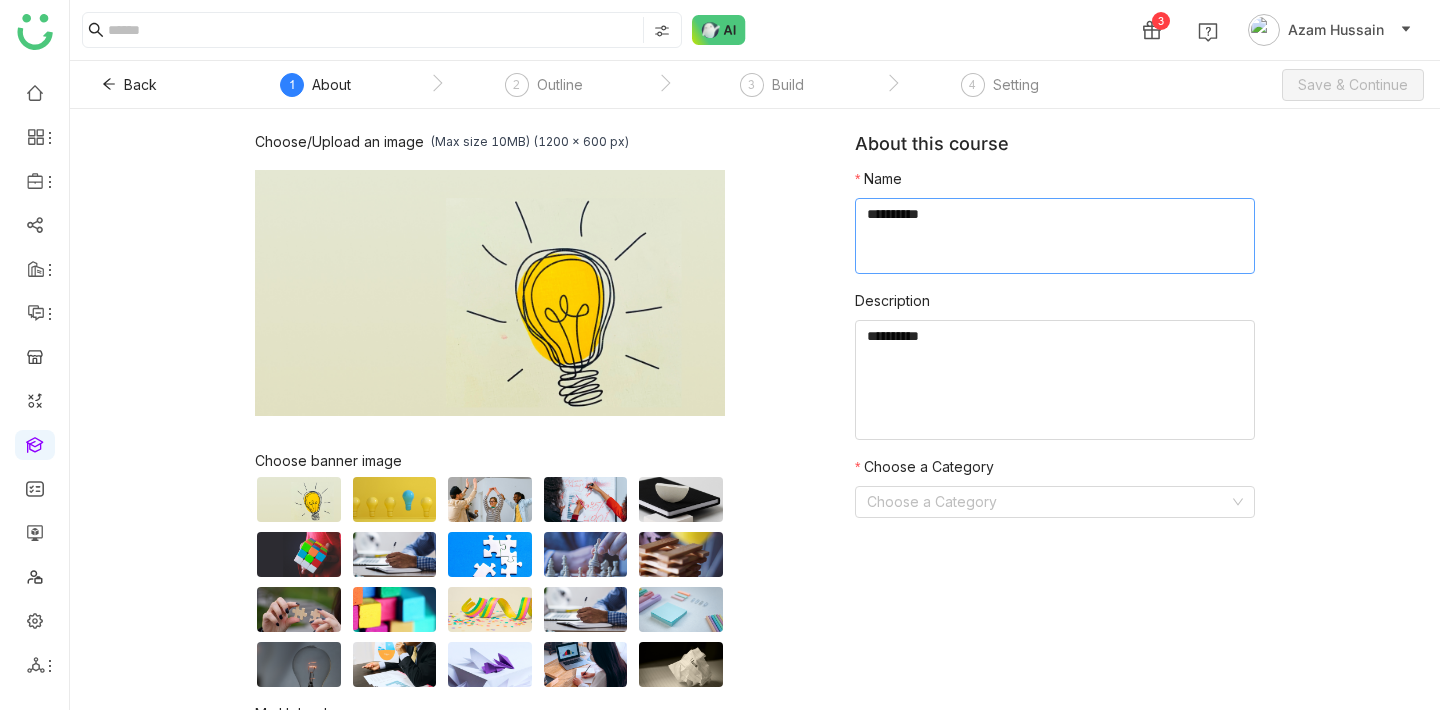click 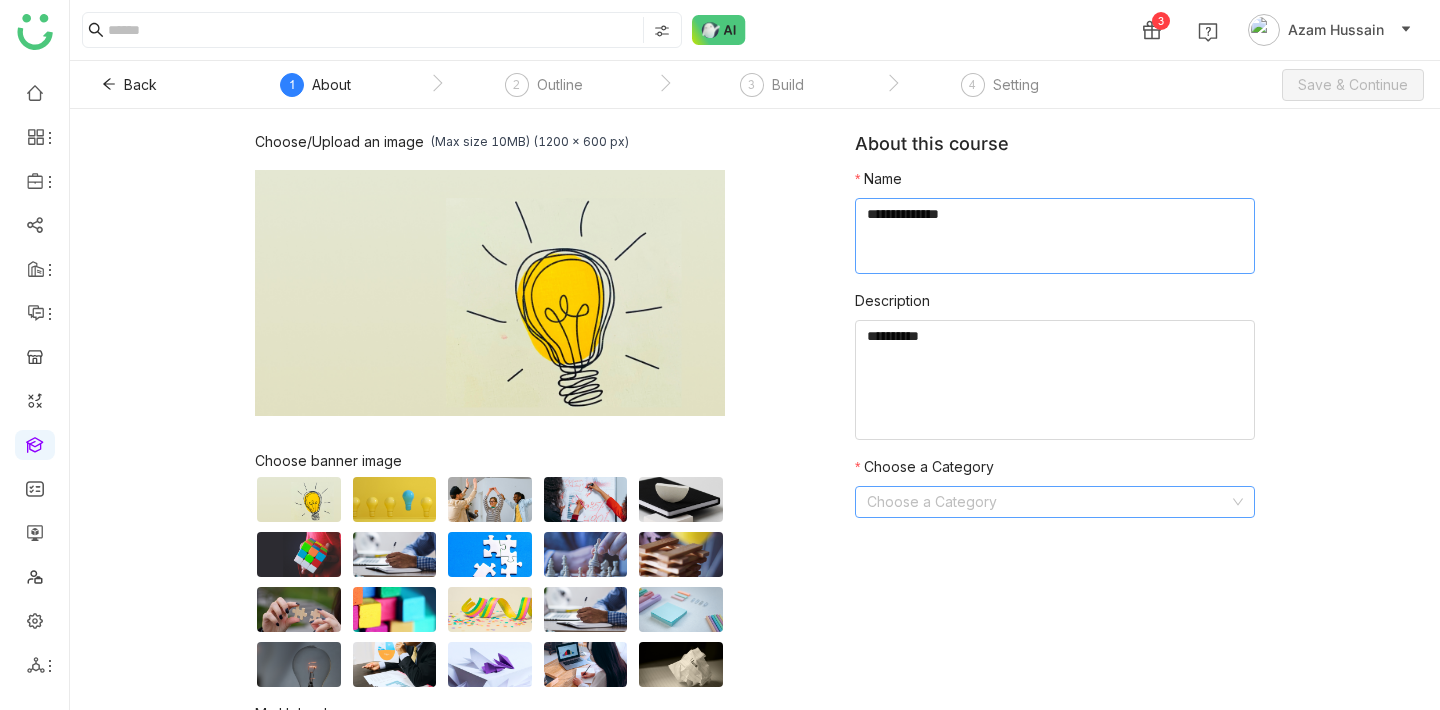 type on "**********" 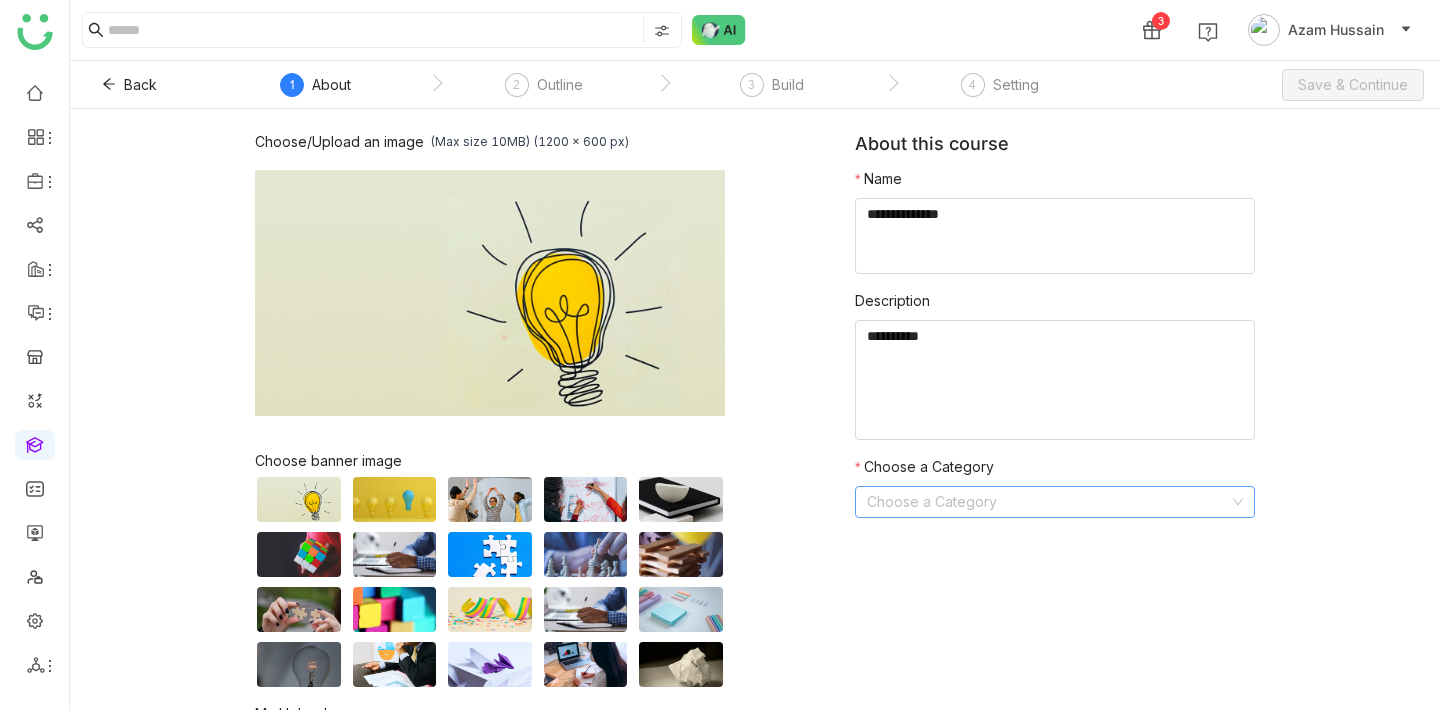 click 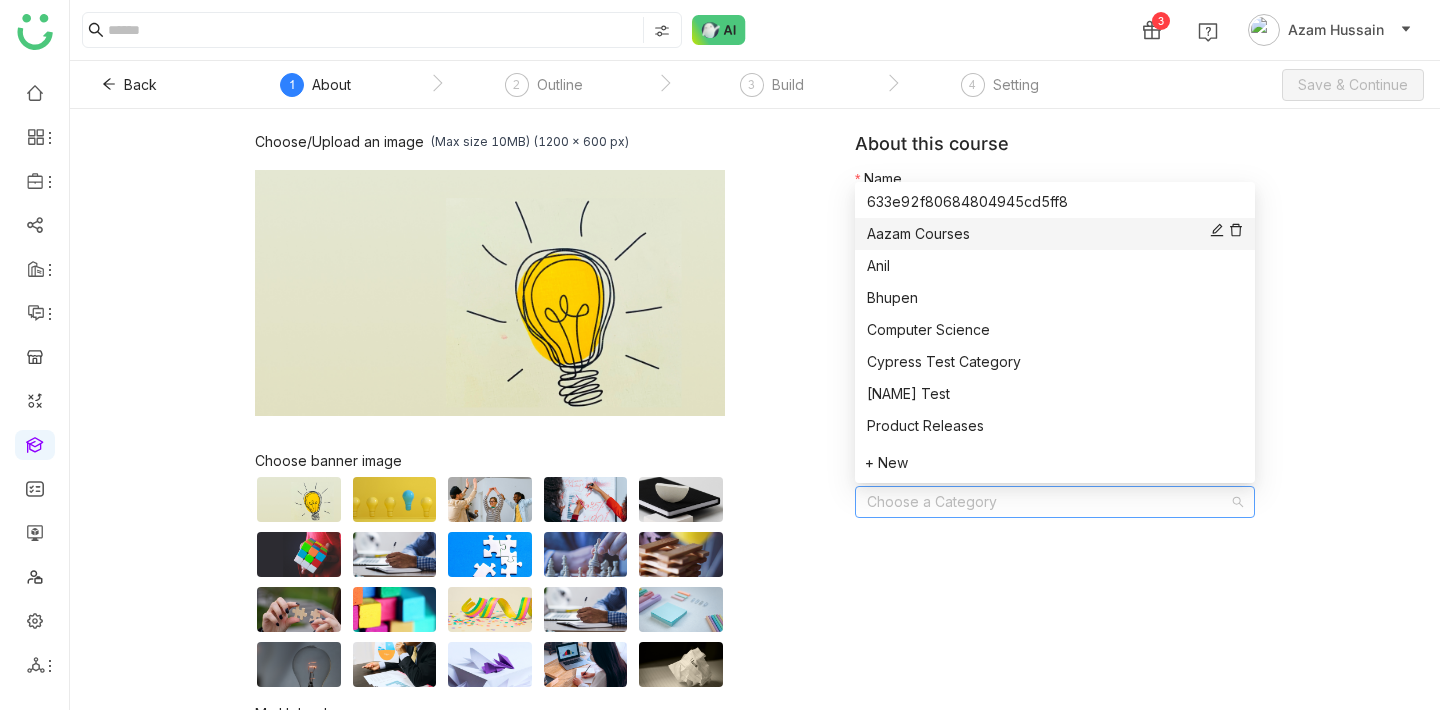 click on "Aazam Courses" at bounding box center (1055, 234) 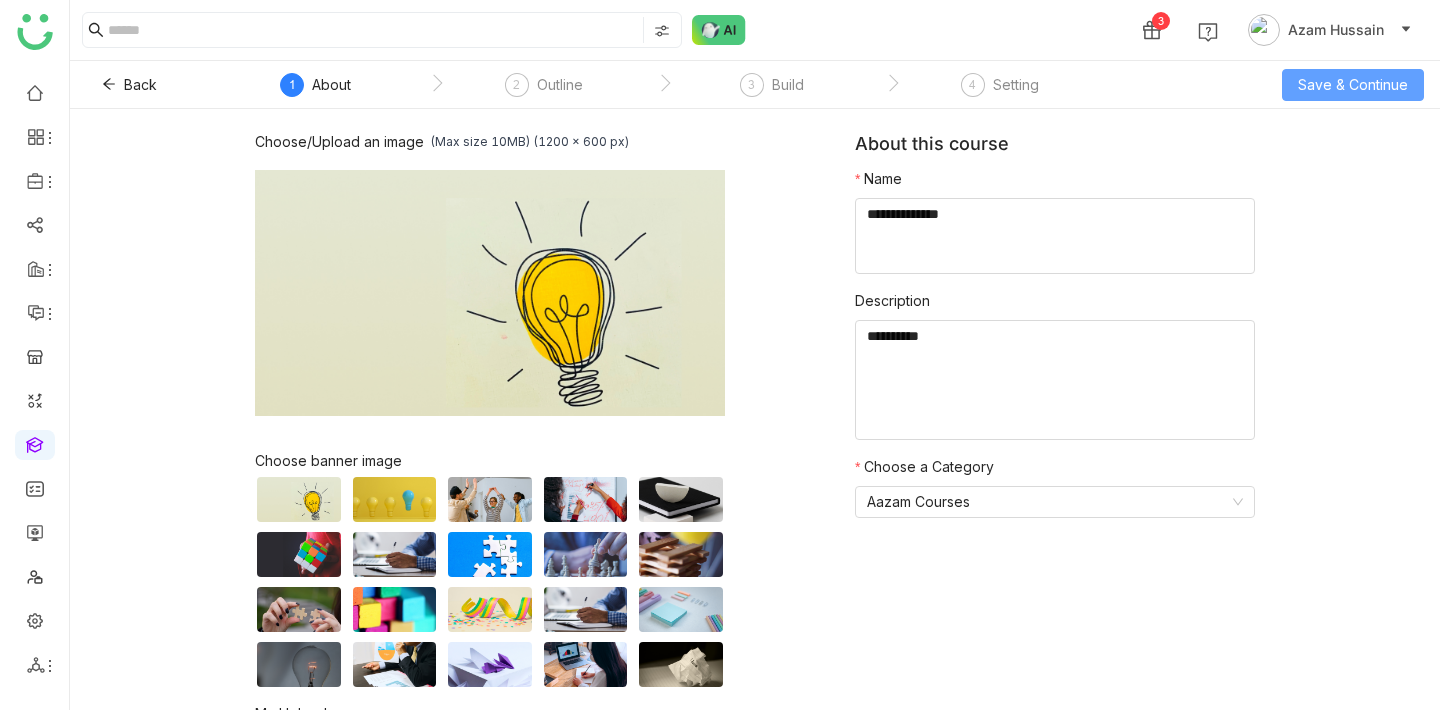 click on "Save & Continue" at bounding box center (1353, 85) 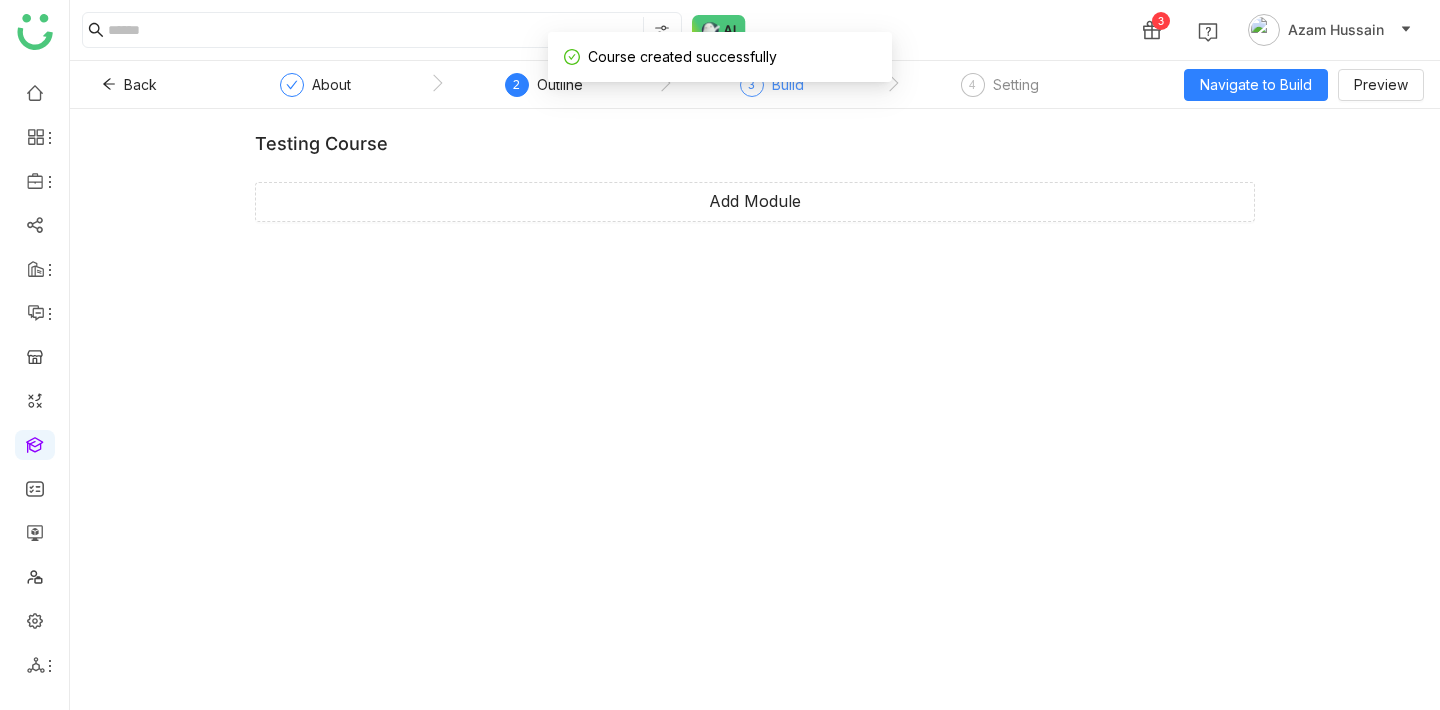 click on "Build" 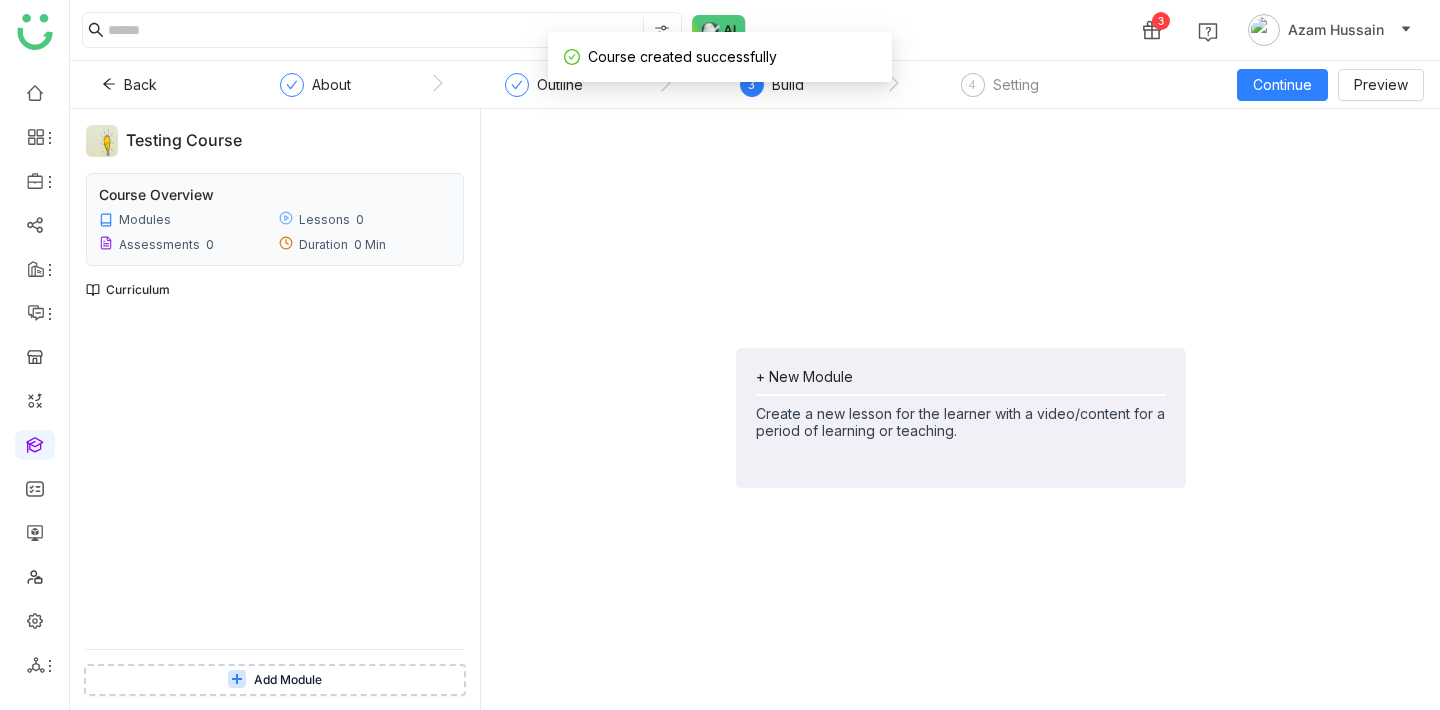click on "+ New Module   Create a new lesson for the learner with a video/content for a period of learning or teaching." 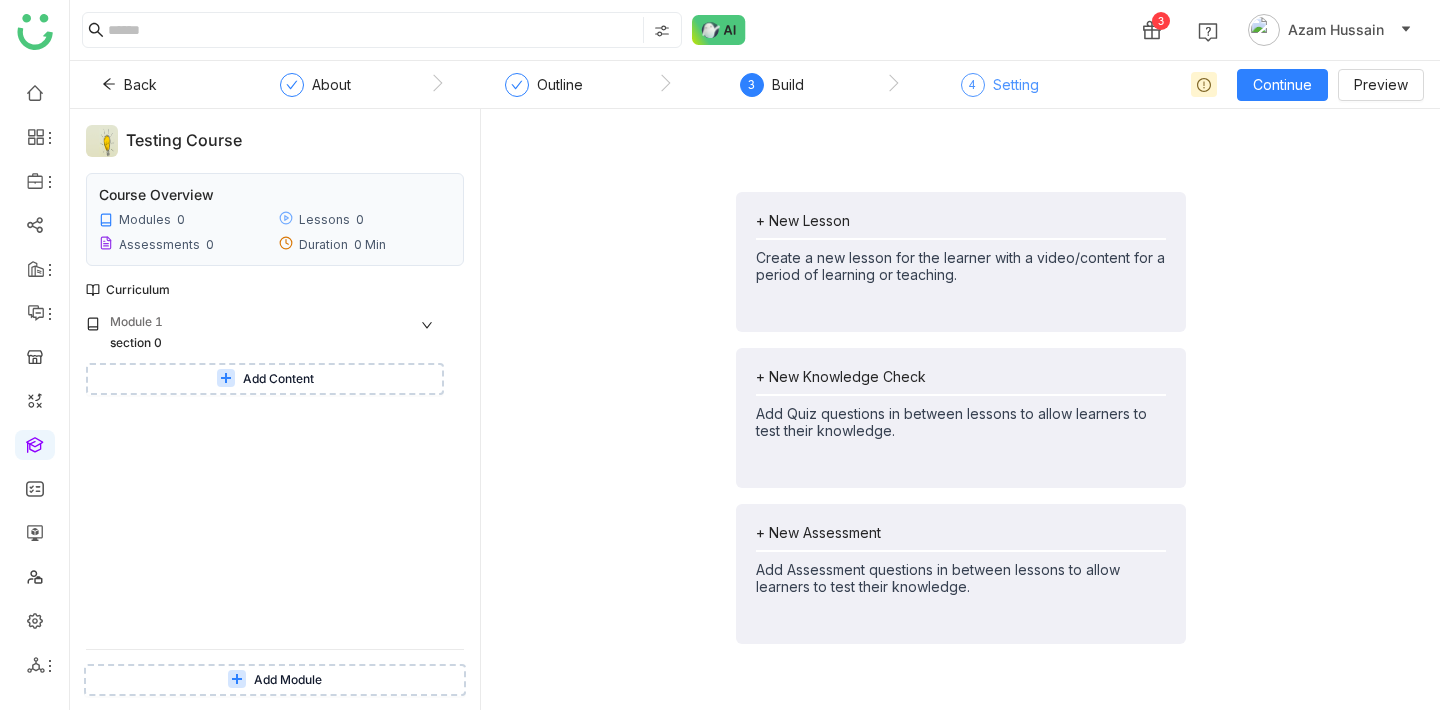 click on "Setting" 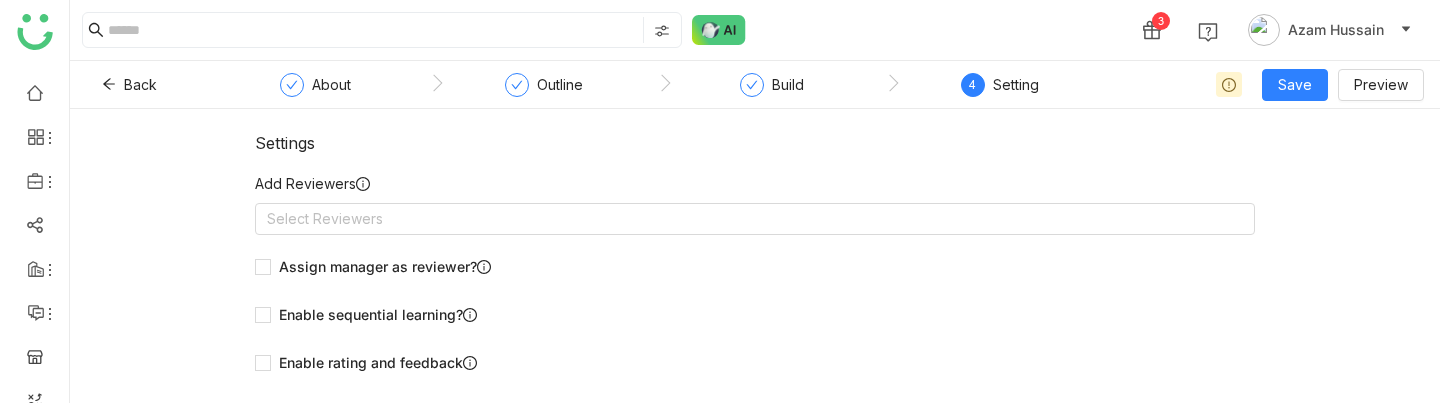 click on "Add Reviewers     Select Reviewers  Assign manager as reviewer?  Enable sequential learning?   Enable rating and feedback  Allow course only for path?   Minimum review required  *  User can mark lesson as complete?   Enable Content Download?   Generate Certificate?" 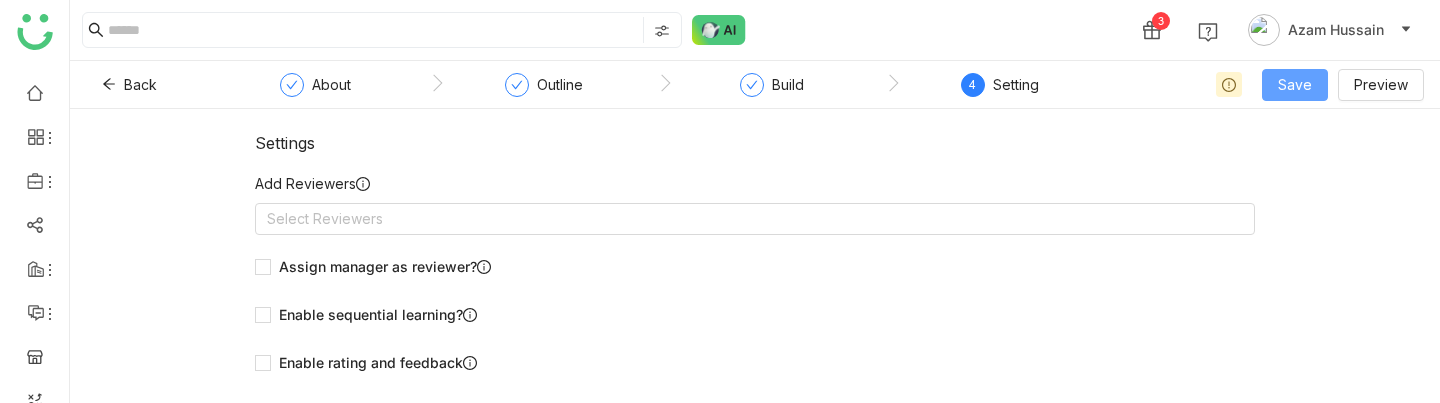 click on "Save" 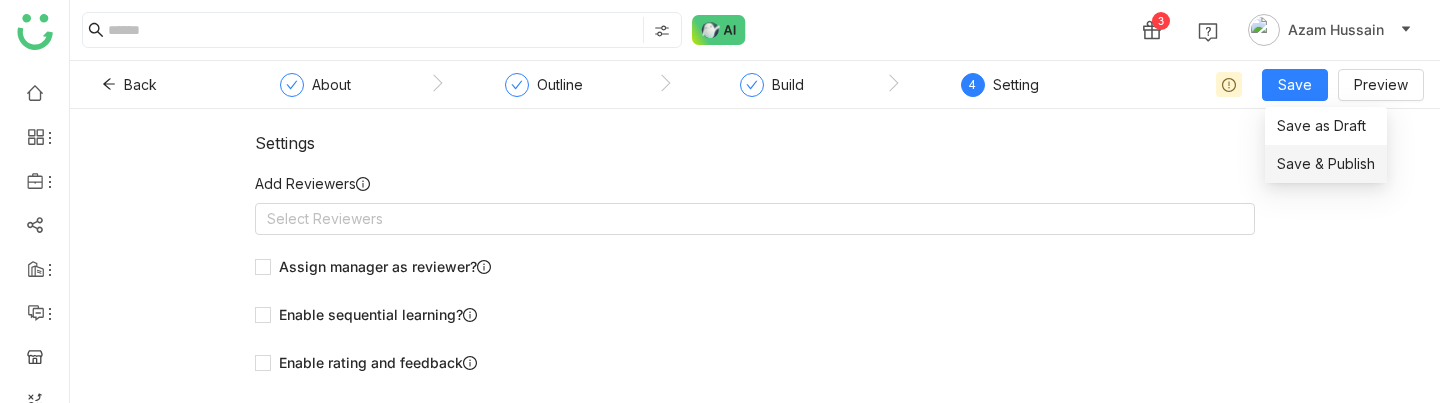 click on "Save & Publish" at bounding box center [1326, 164] 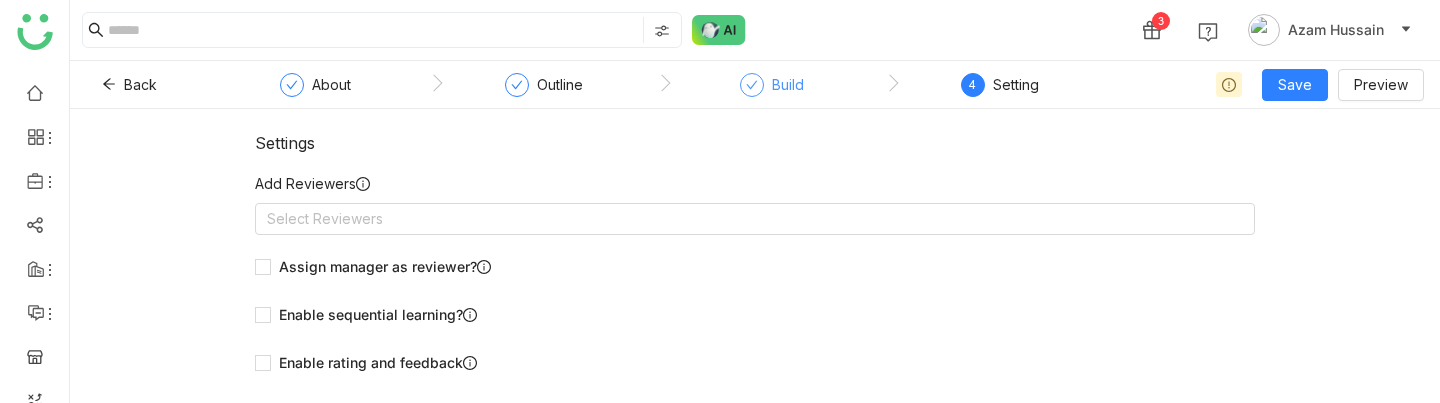 click on "Build" 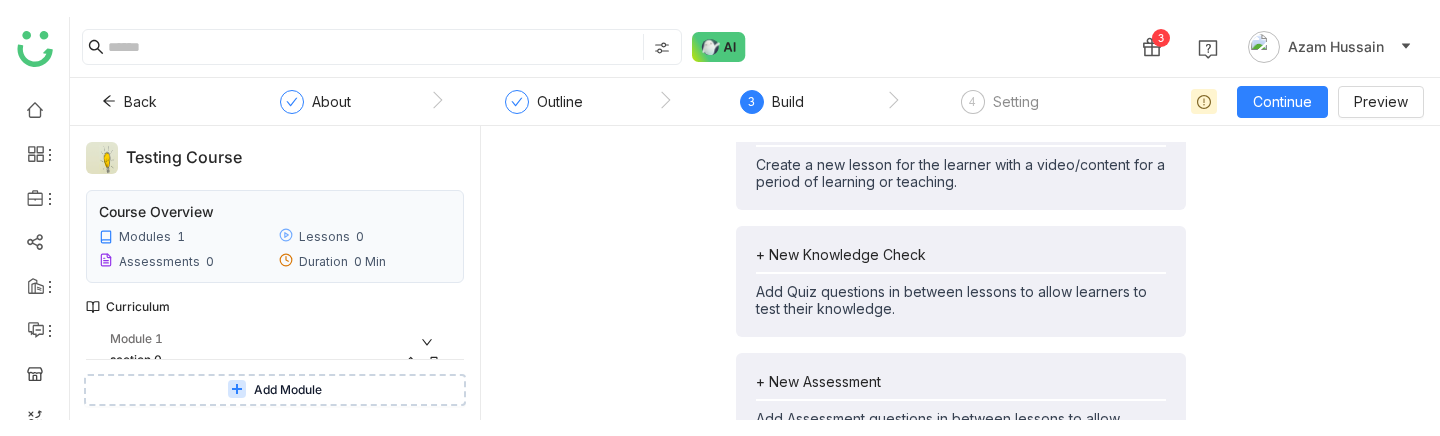 scroll, scrollTop: 52, scrollLeft: 0, axis: vertical 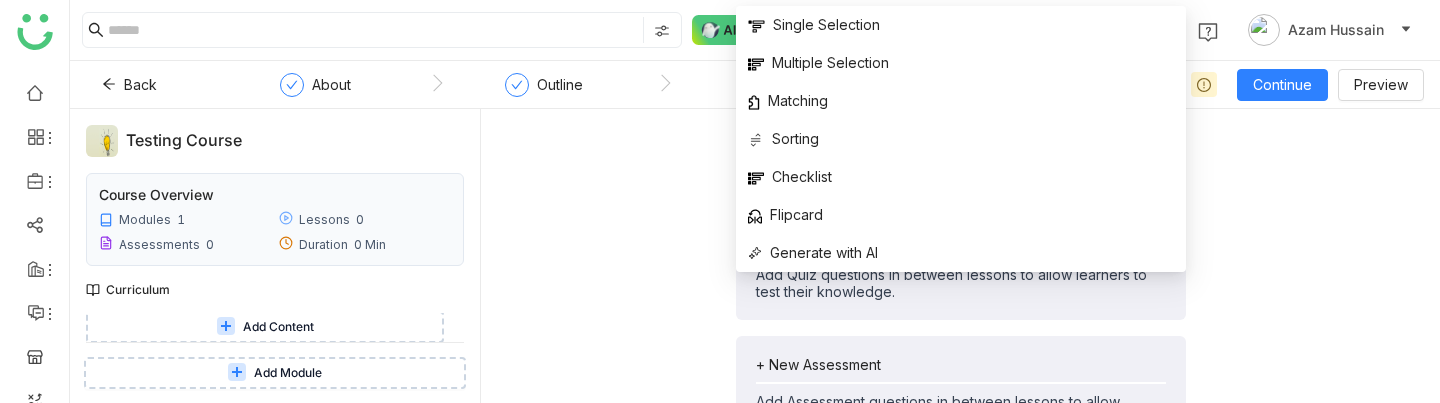 click on "+ New Lesson   Create a new lesson for the learner with a video/content for a period of learning or teaching.   + New Knowledge Check   Add Quiz questions in between lessons to allow learners to test their knowledge.   + New Assessment   Add Assessment questions in between lessons to allow learners to test their knowledge." 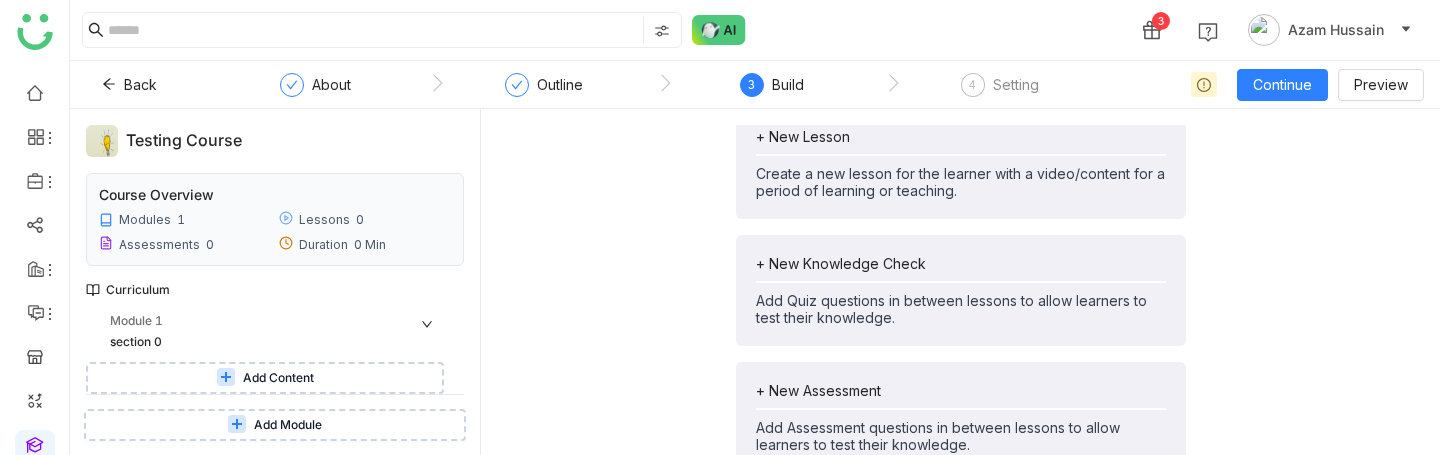 scroll, scrollTop: 0, scrollLeft: 0, axis: both 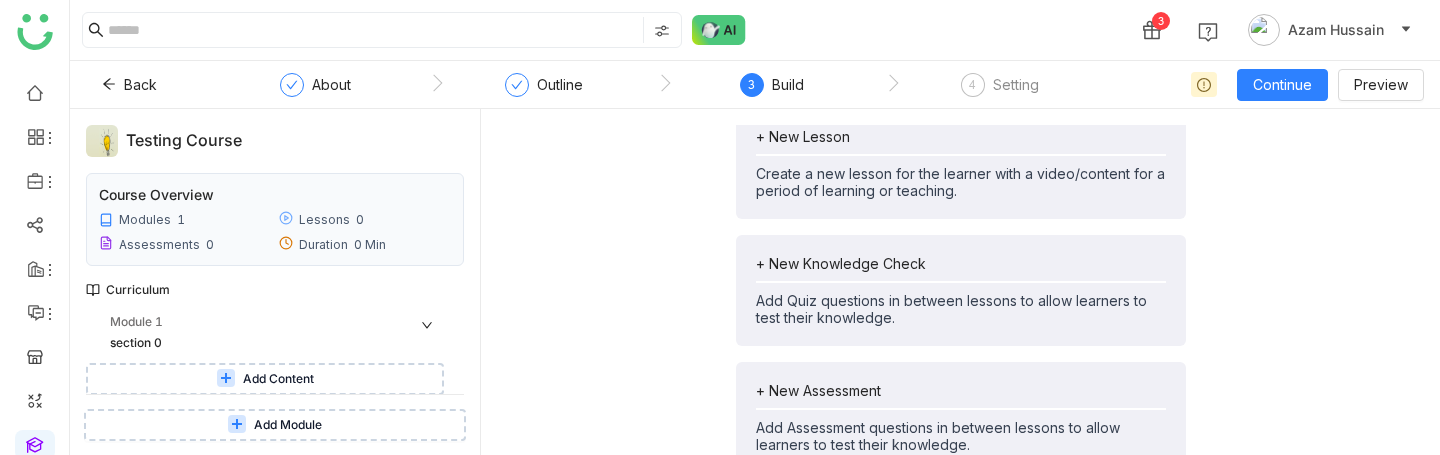 click on "Add Content" at bounding box center (265, 379) 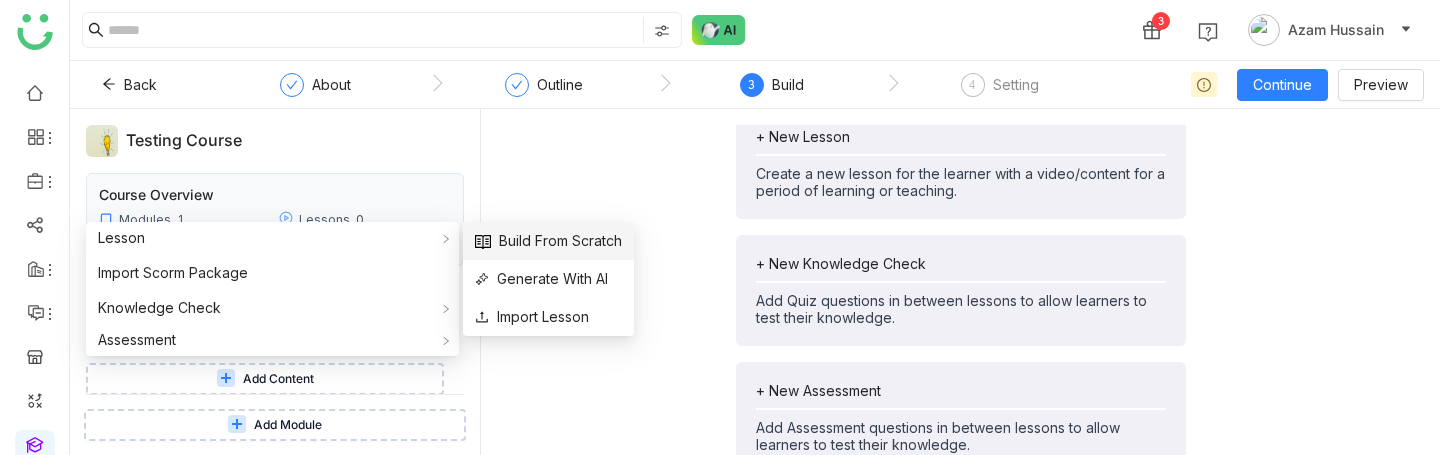 click on "Build From Scratch" at bounding box center [548, 241] 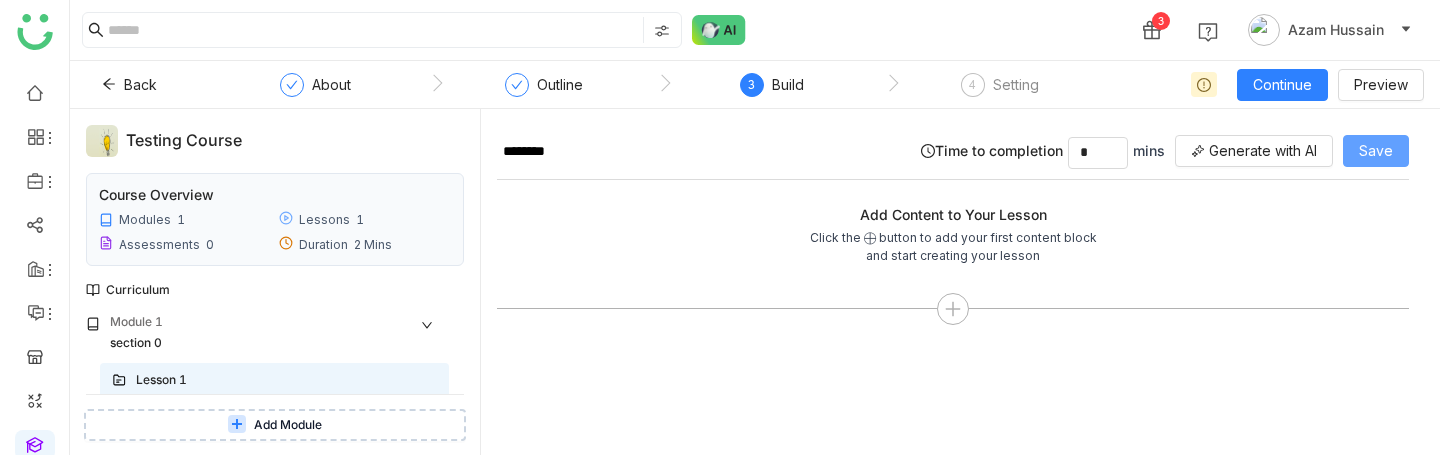 click on "Save" 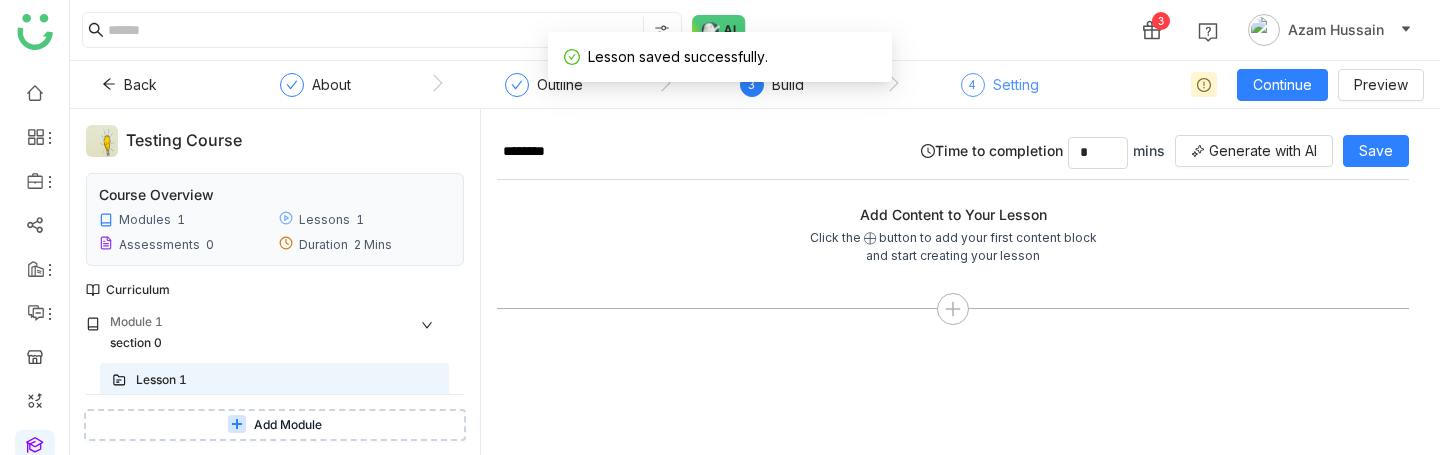 click on "Setting" 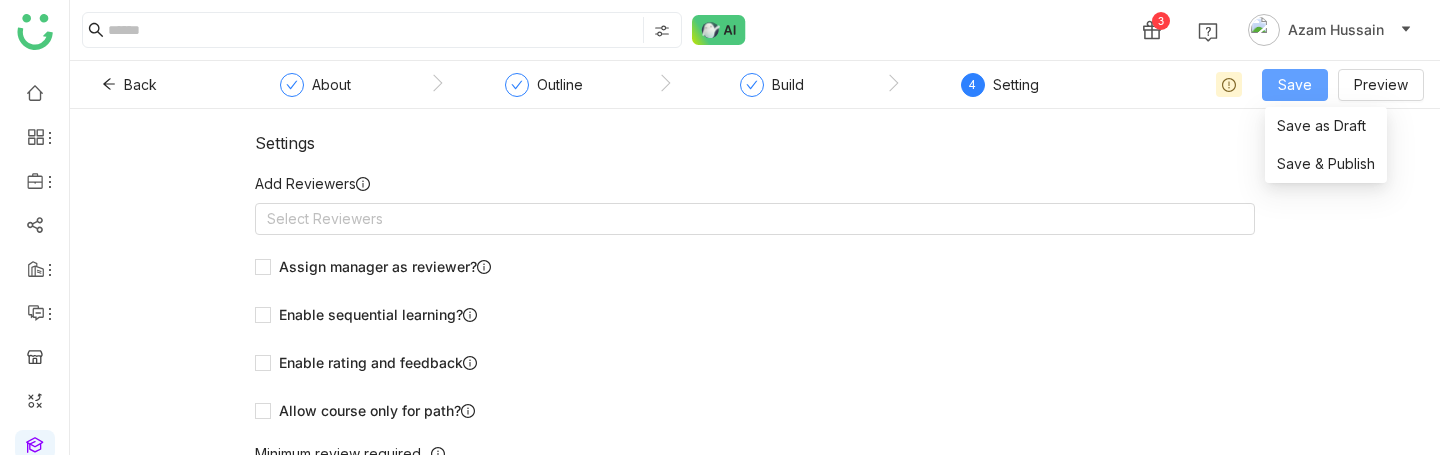 click on "Save" 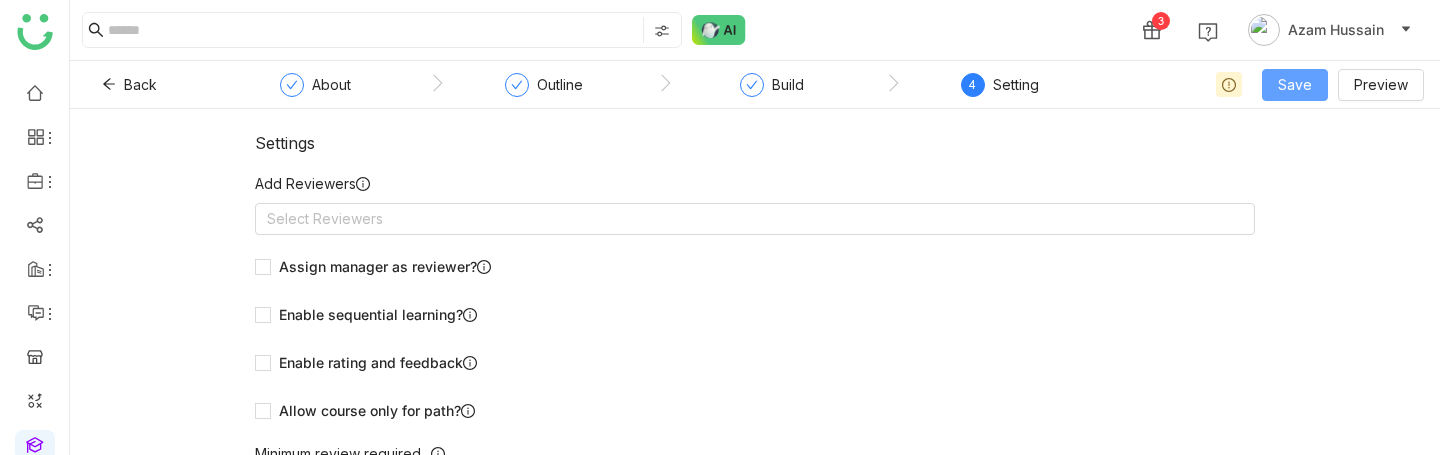 click on "Save" 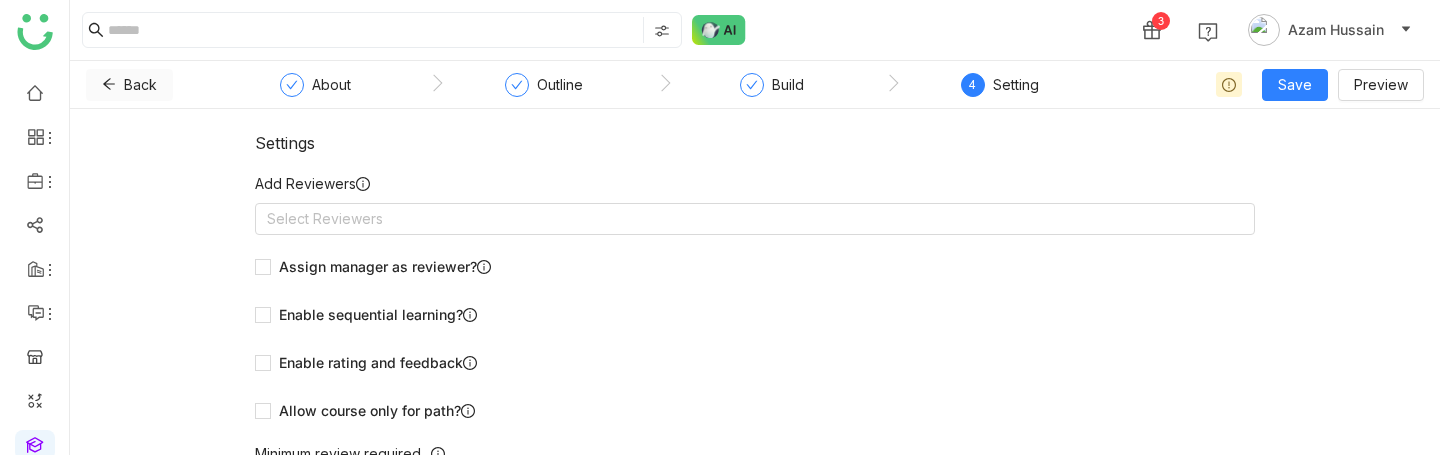 click on "Back" 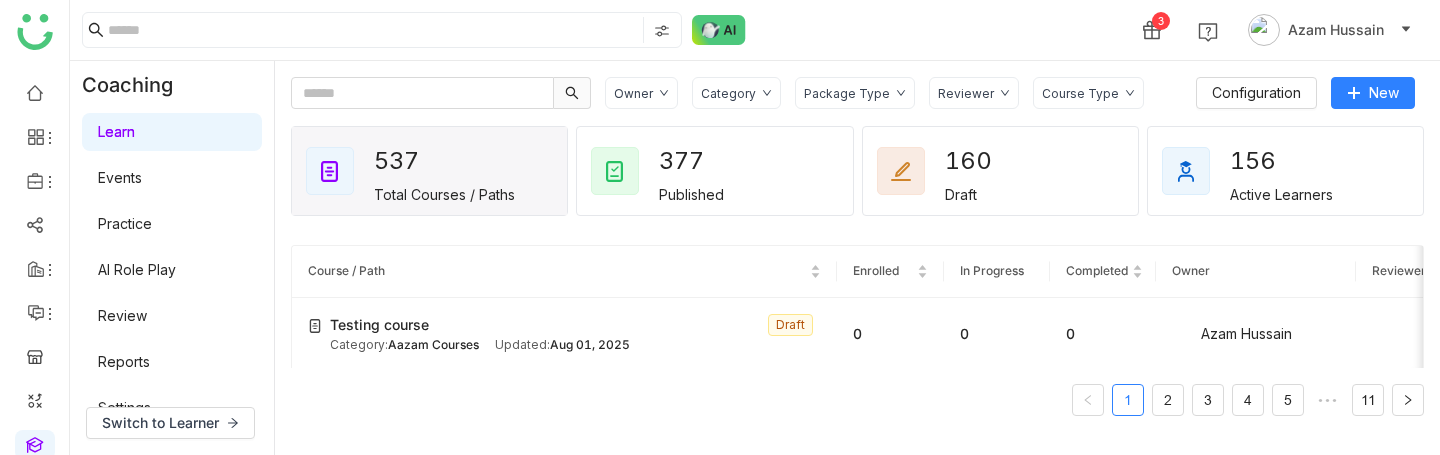 click on "Category" 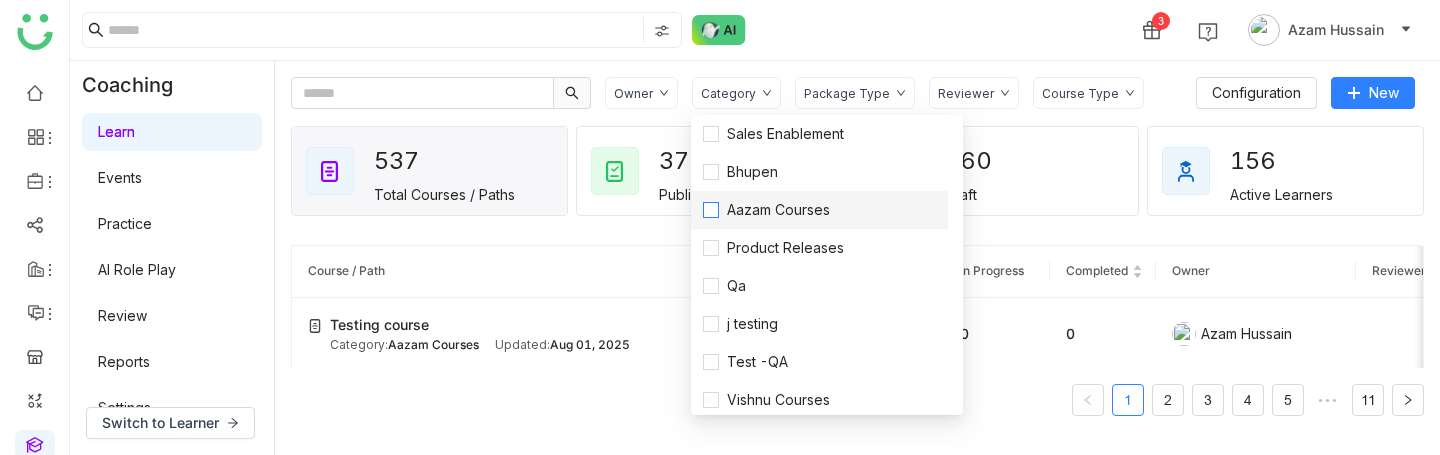 click on "Aazam Courses" at bounding box center [778, 210] 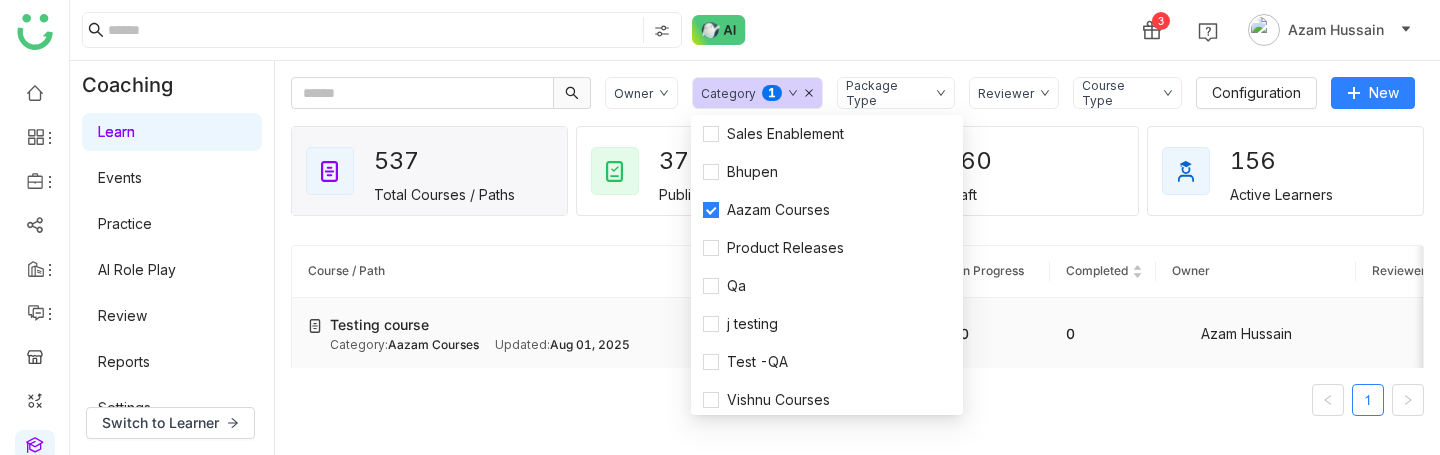 click on "Updated:   Aug 01, 2025" 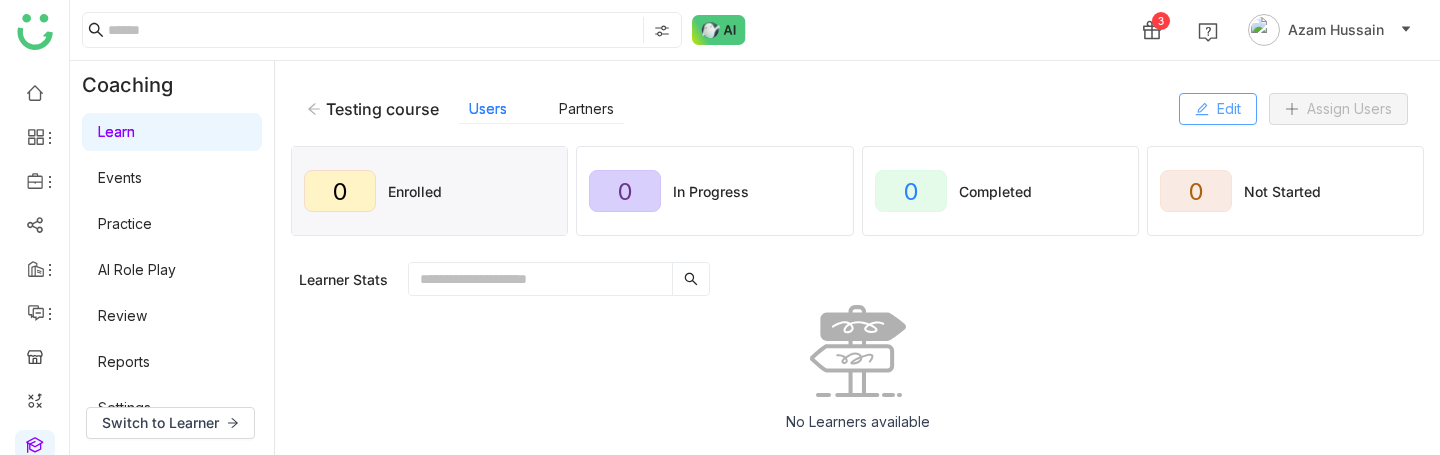 click on "Edit" 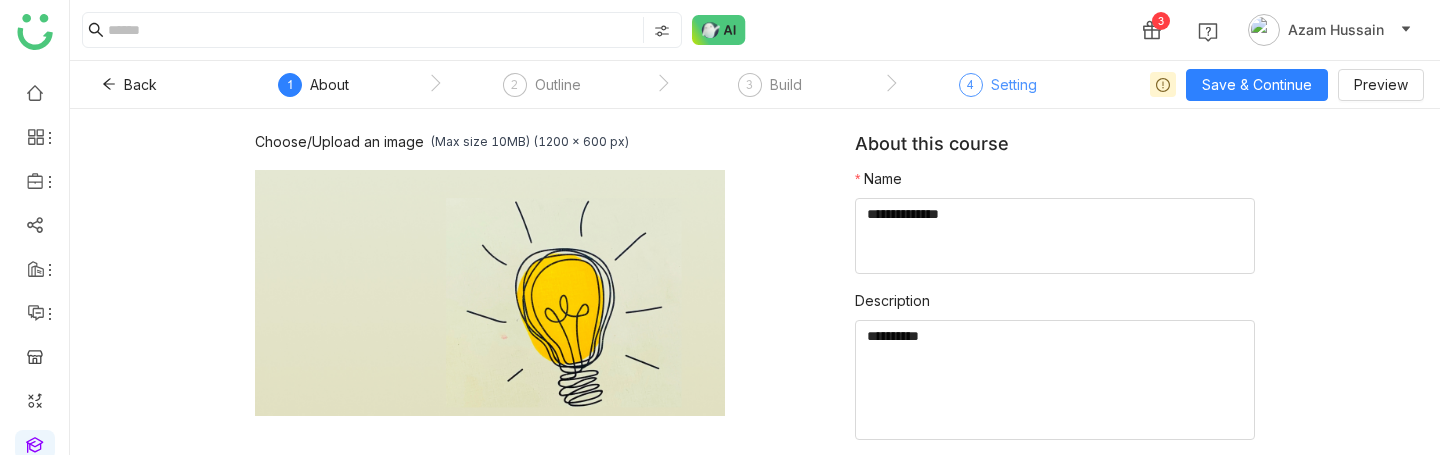 click on "Setting" 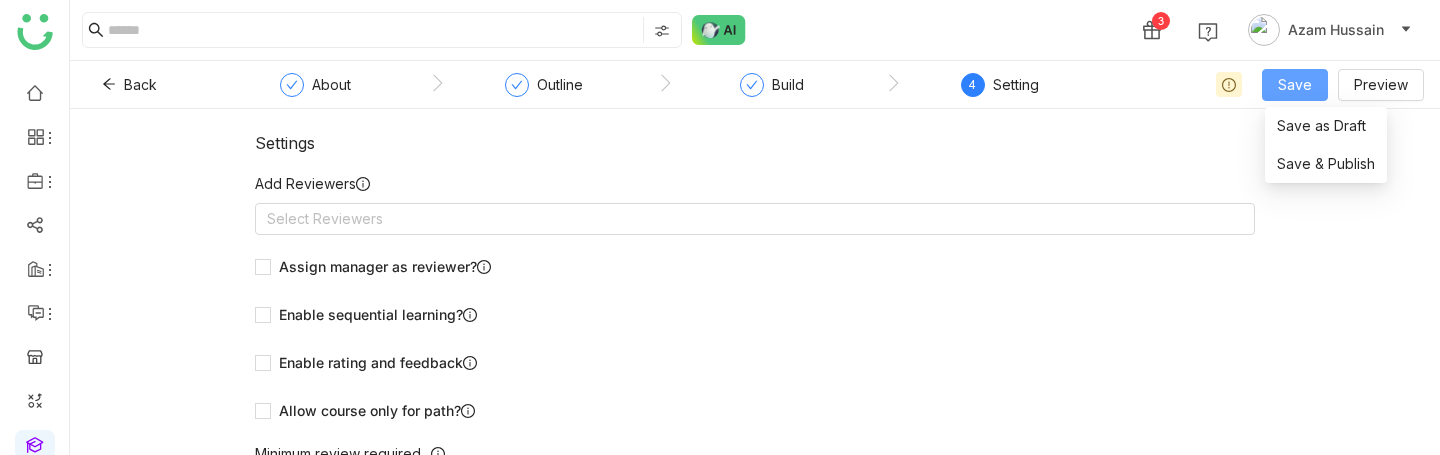 click on "Save" 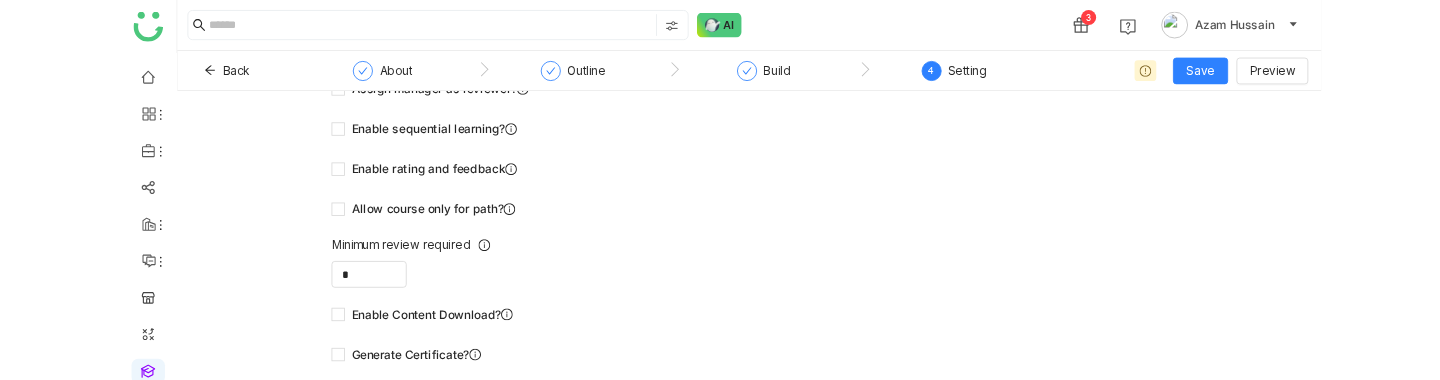 scroll, scrollTop: 0, scrollLeft: 0, axis: both 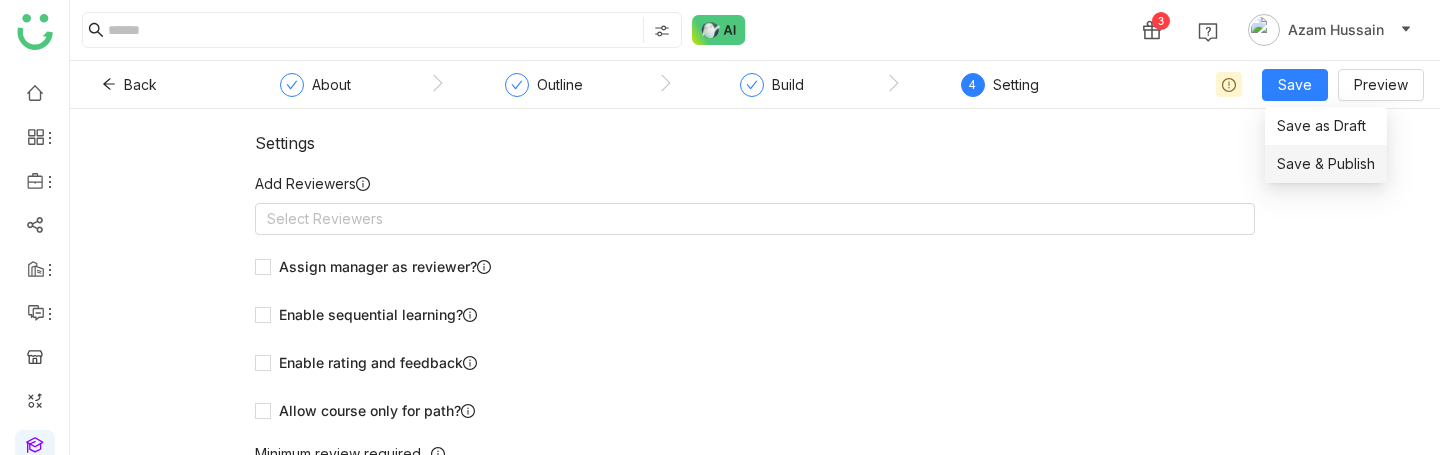click on "Save & Publish" at bounding box center [1326, 164] 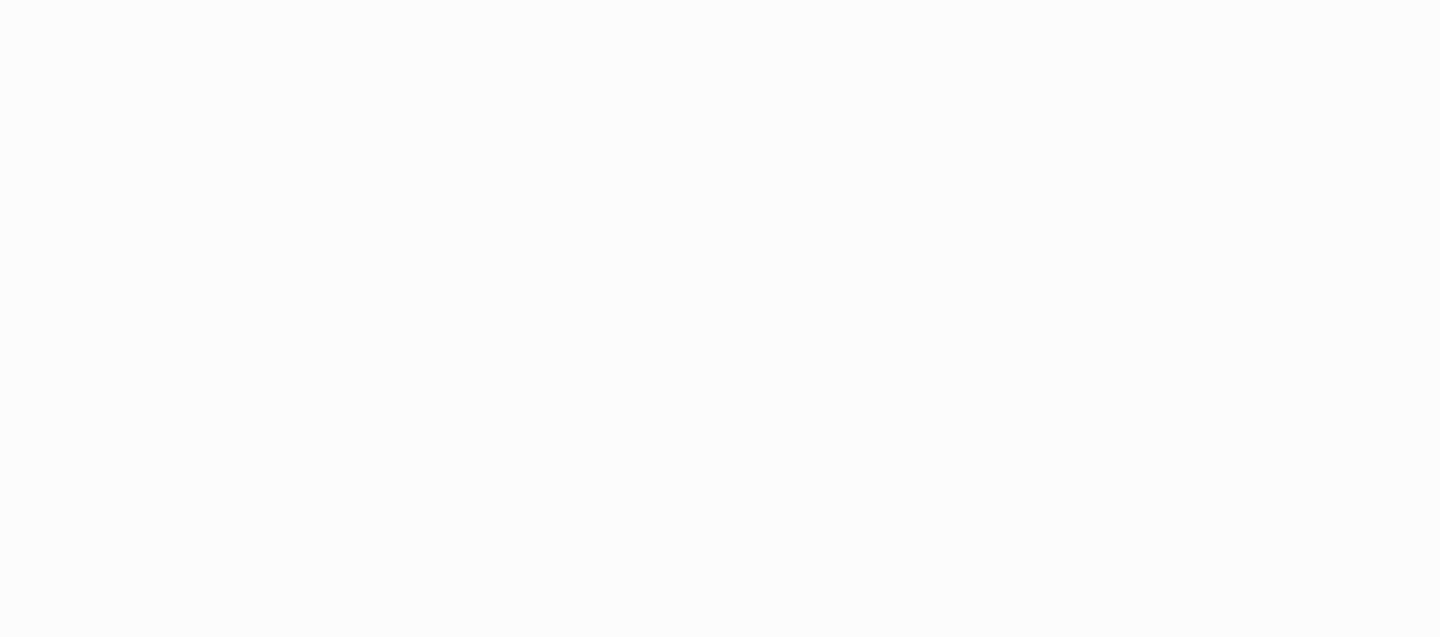 scroll, scrollTop: 0, scrollLeft: 0, axis: both 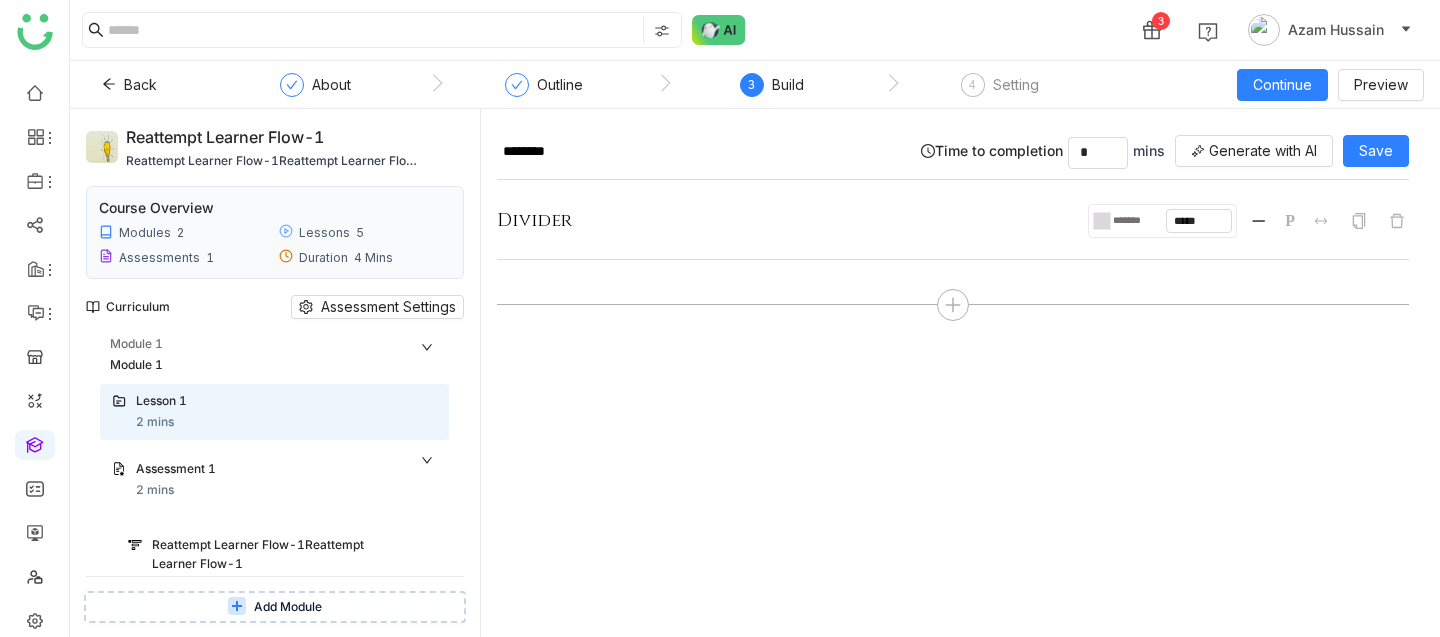 click 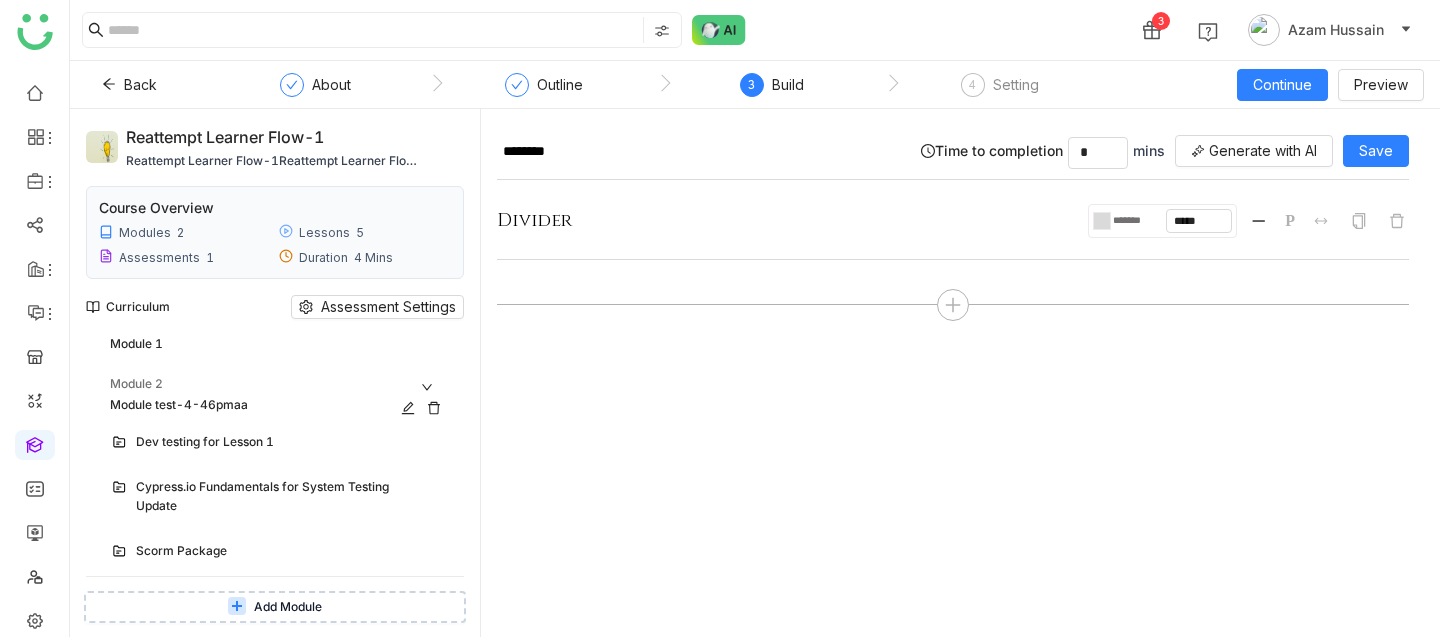 scroll, scrollTop: 0, scrollLeft: 0, axis: both 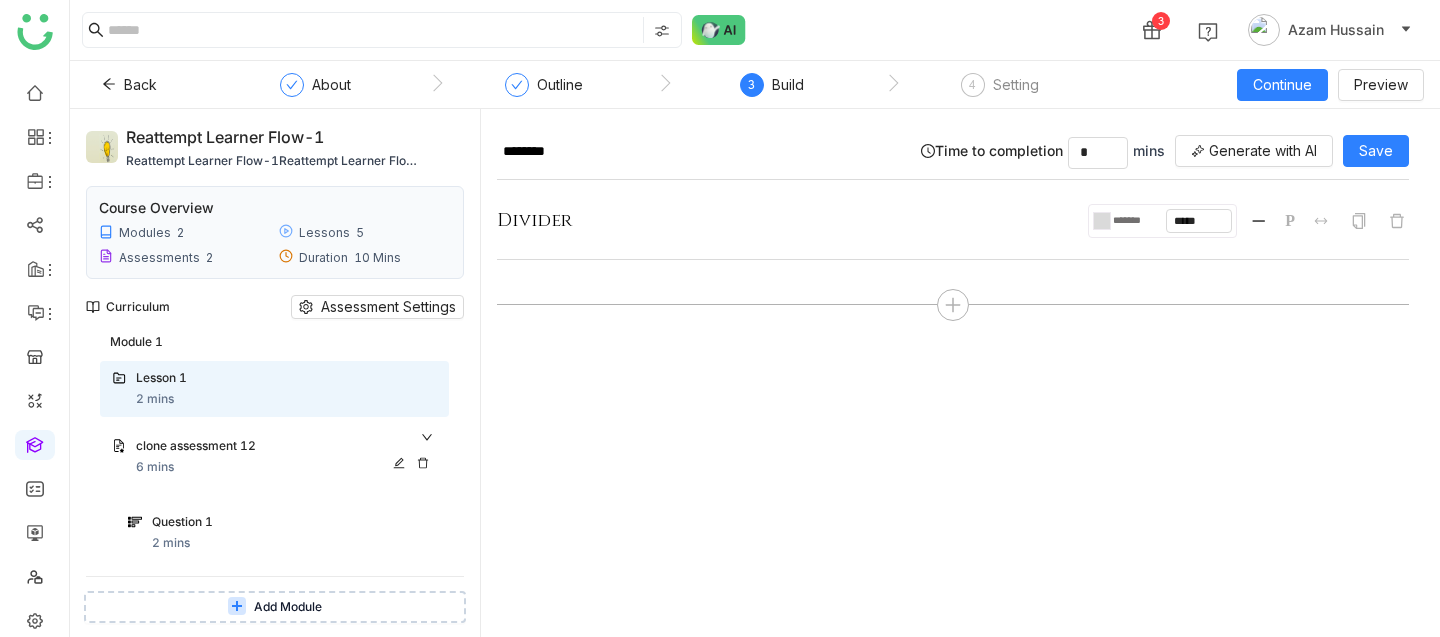 click on "clone assessment 12" at bounding box center [268, 446] 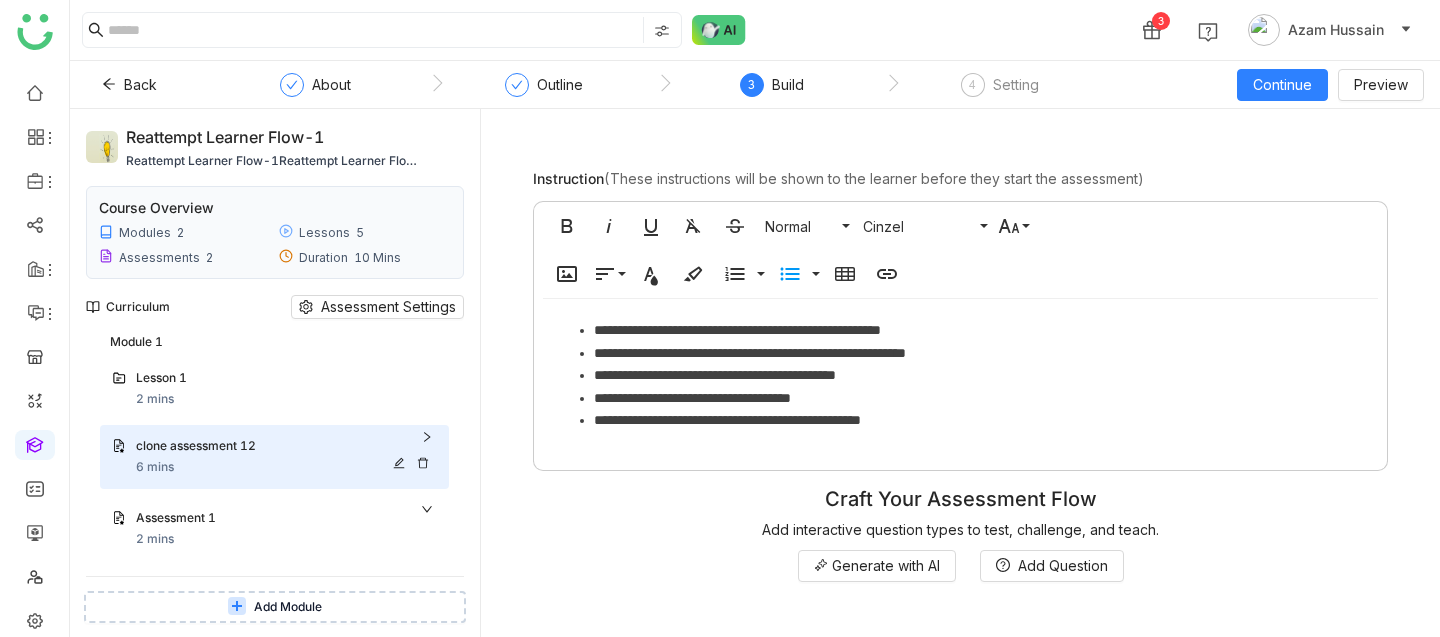 click on "clone assessment 12" at bounding box center [268, 446] 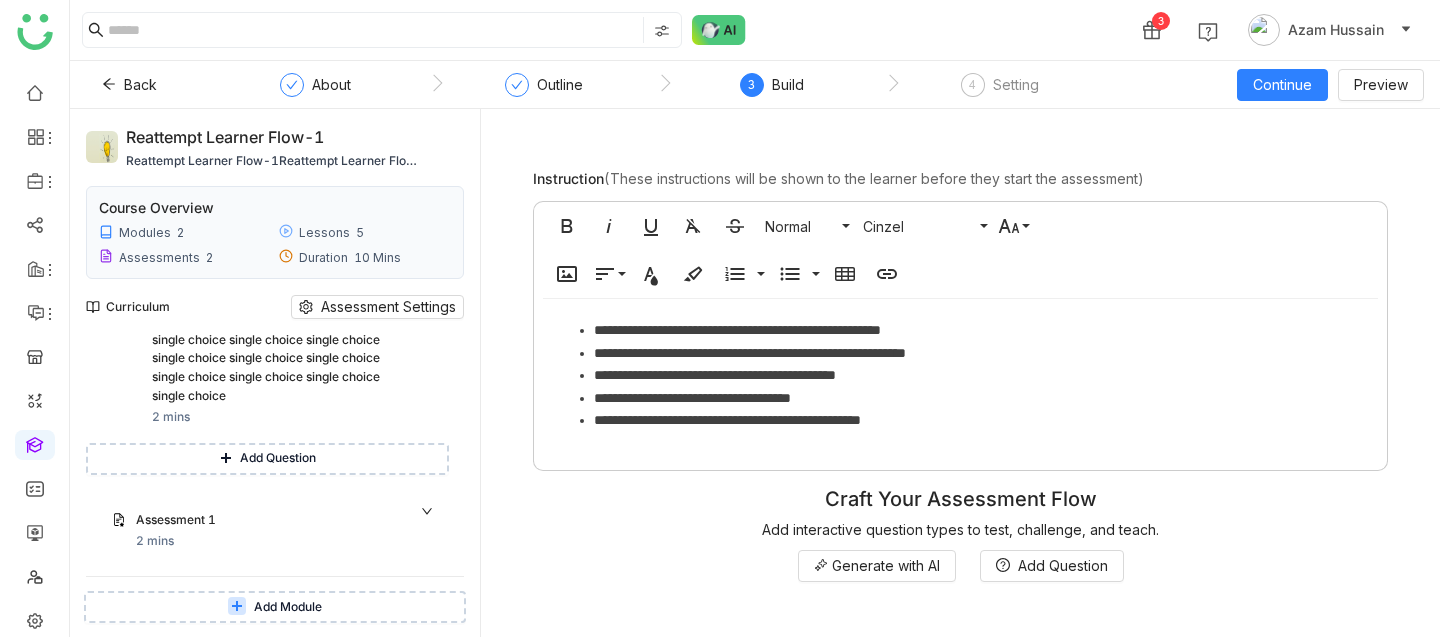 scroll, scrollTop: 394, scrollLeft: 0, axis: vertical 